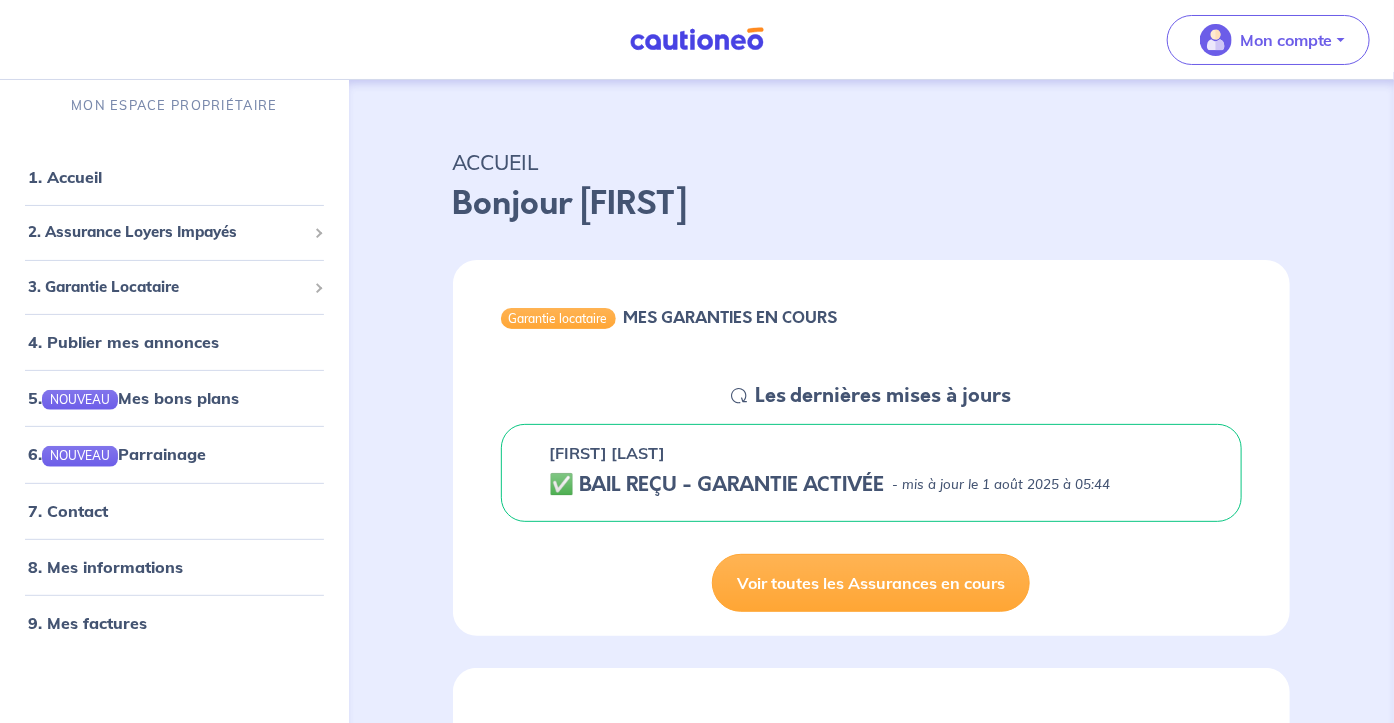 scroll, scrollTop: 0, scrollLeft: 0, axis: both 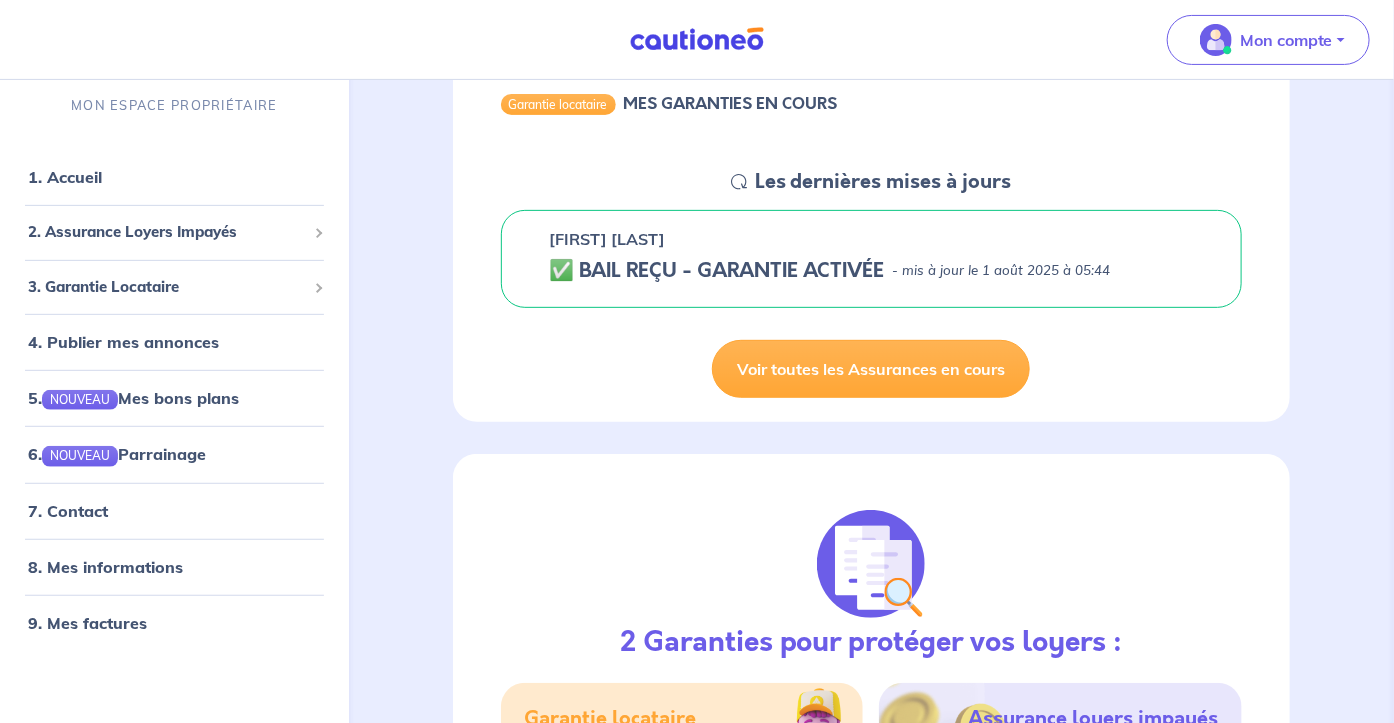 click on "✅ BAIL REÇU - GARANTIE ACTIVÉE" at bounding box center [717, 271] 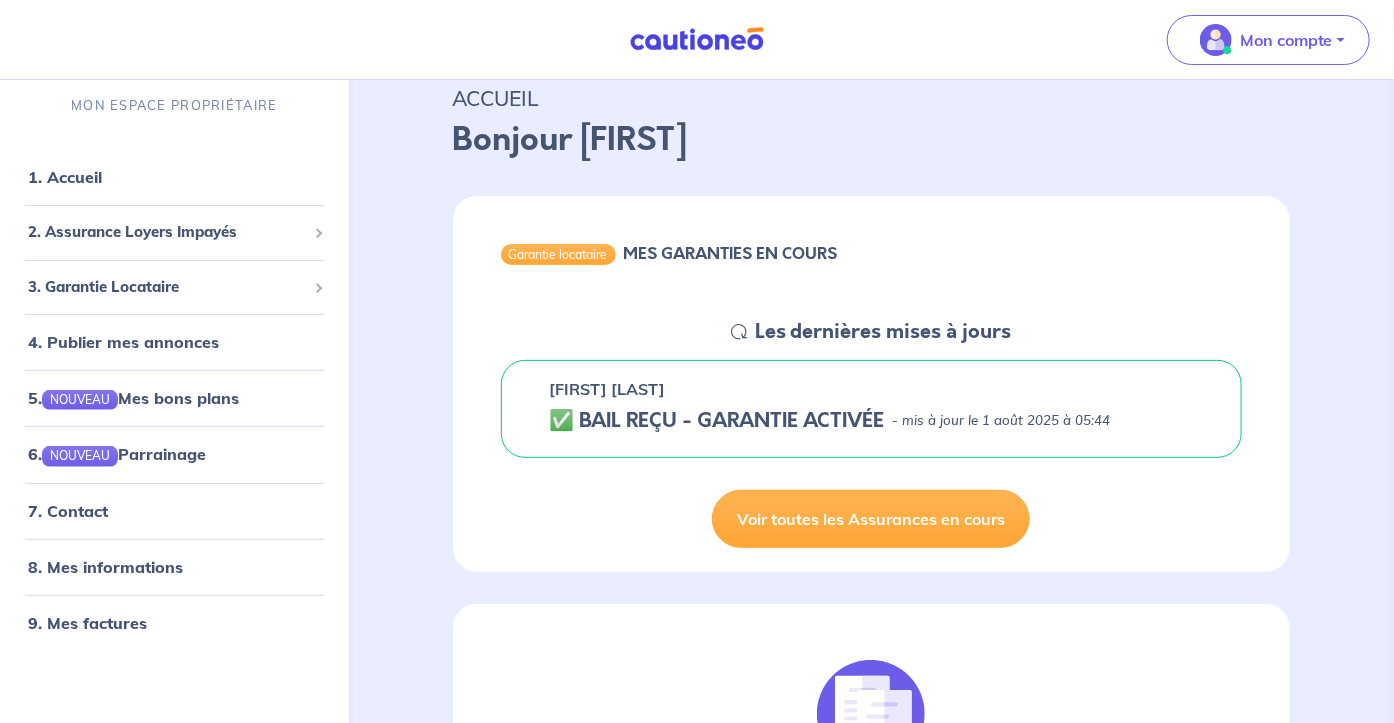 scroll, scrollTop: 189, scrollLeft: 0, axis: vertical 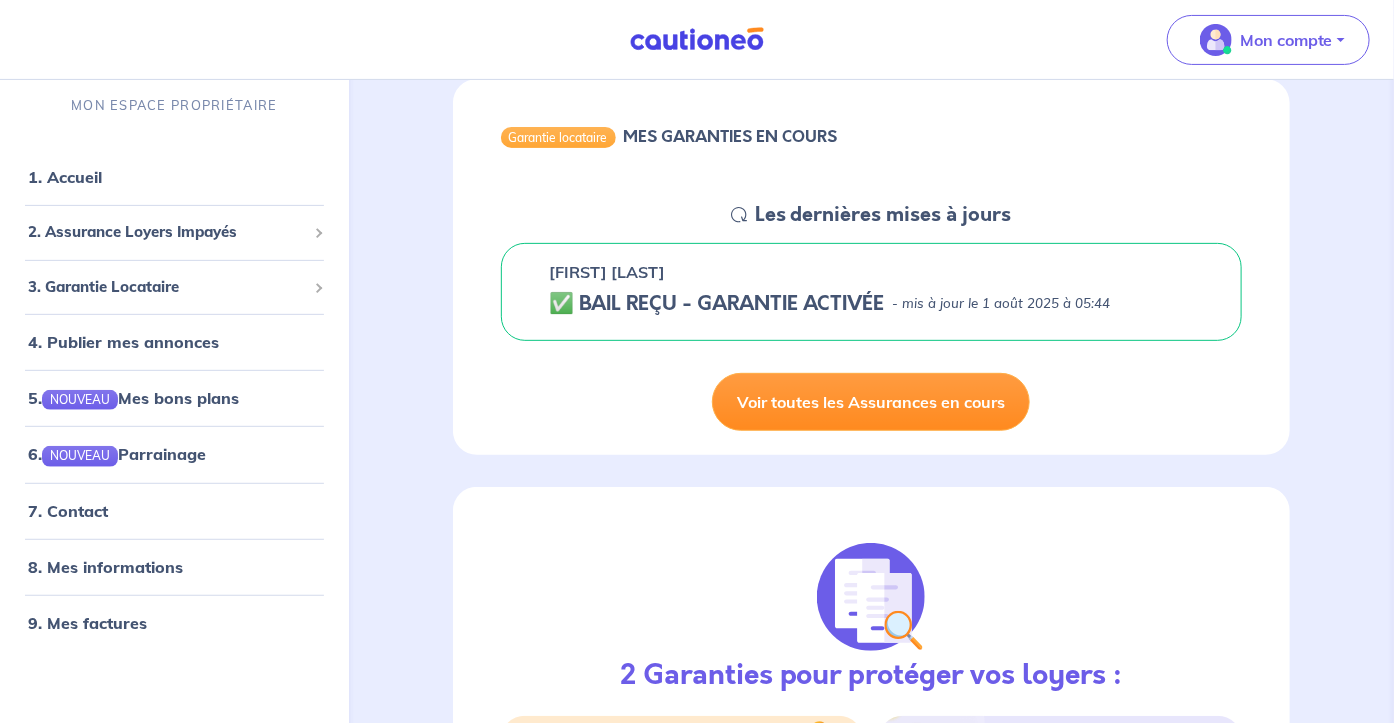 click on "Voir toutes les Assurances en cours" at bounding box center (871, 402) 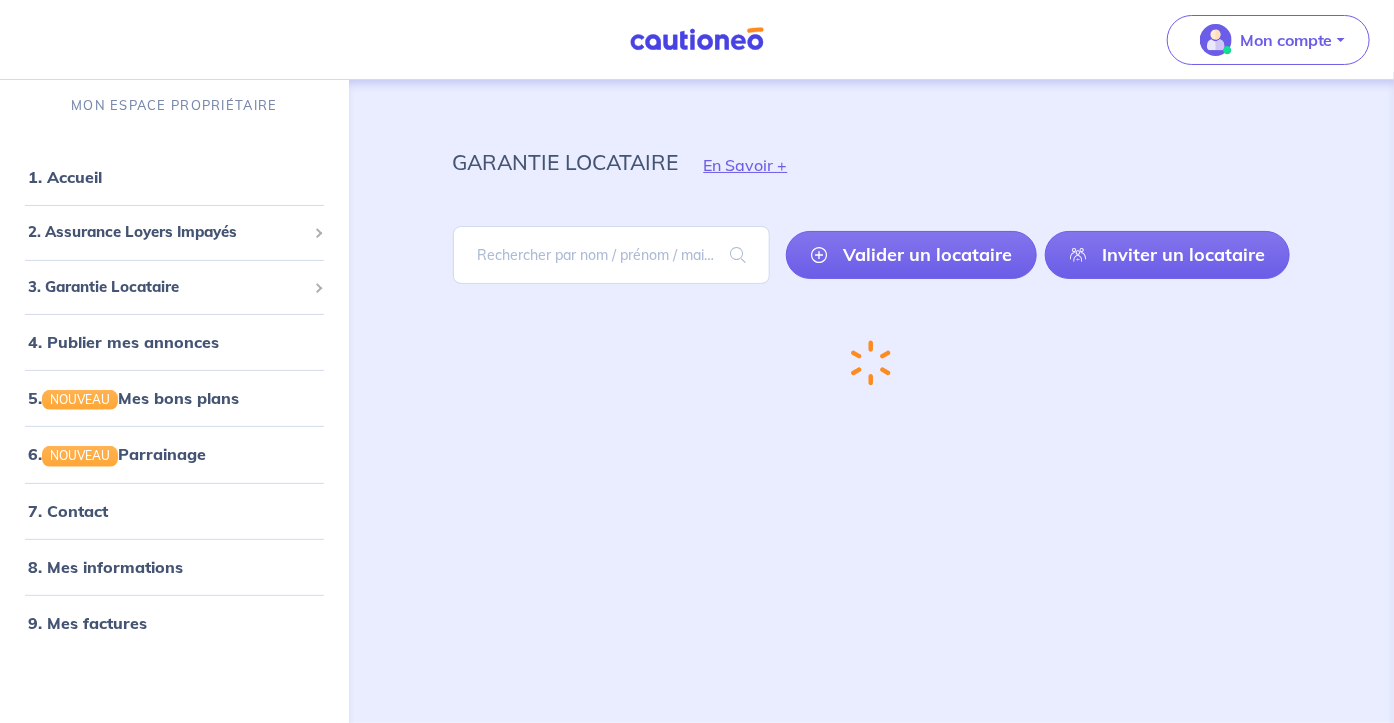 scroll, scrollTop: 0, scrollLeft: 0, axis: both 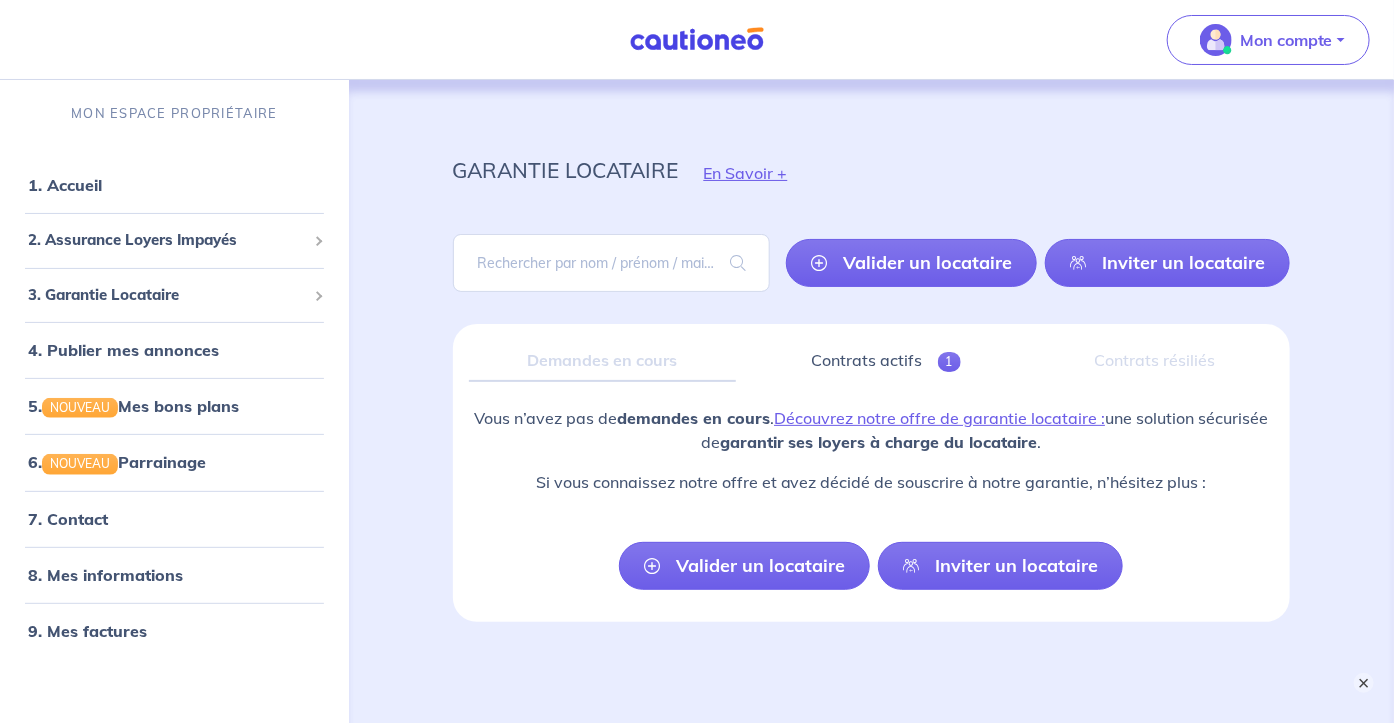 click on "×" at bounding box center [1364, 683] 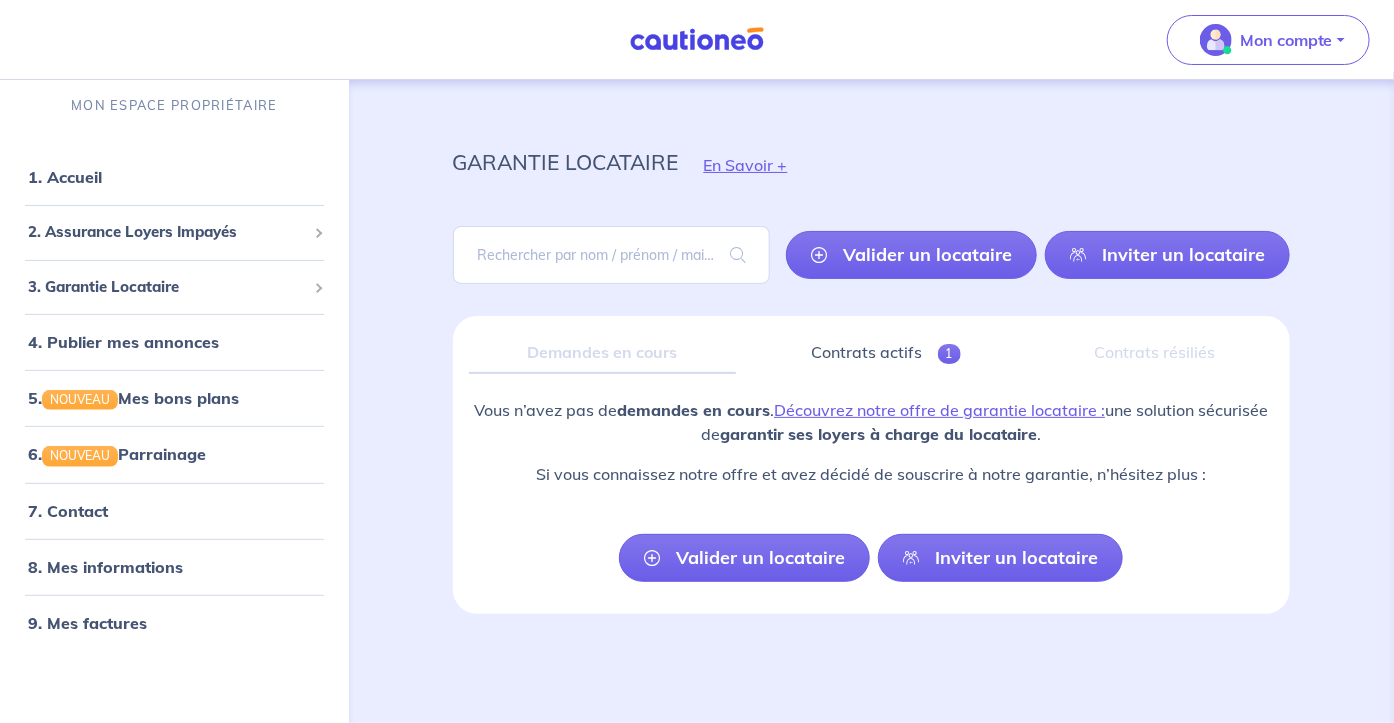 scroll, scrollTop: 0, scrollLeft: 0, axis: both 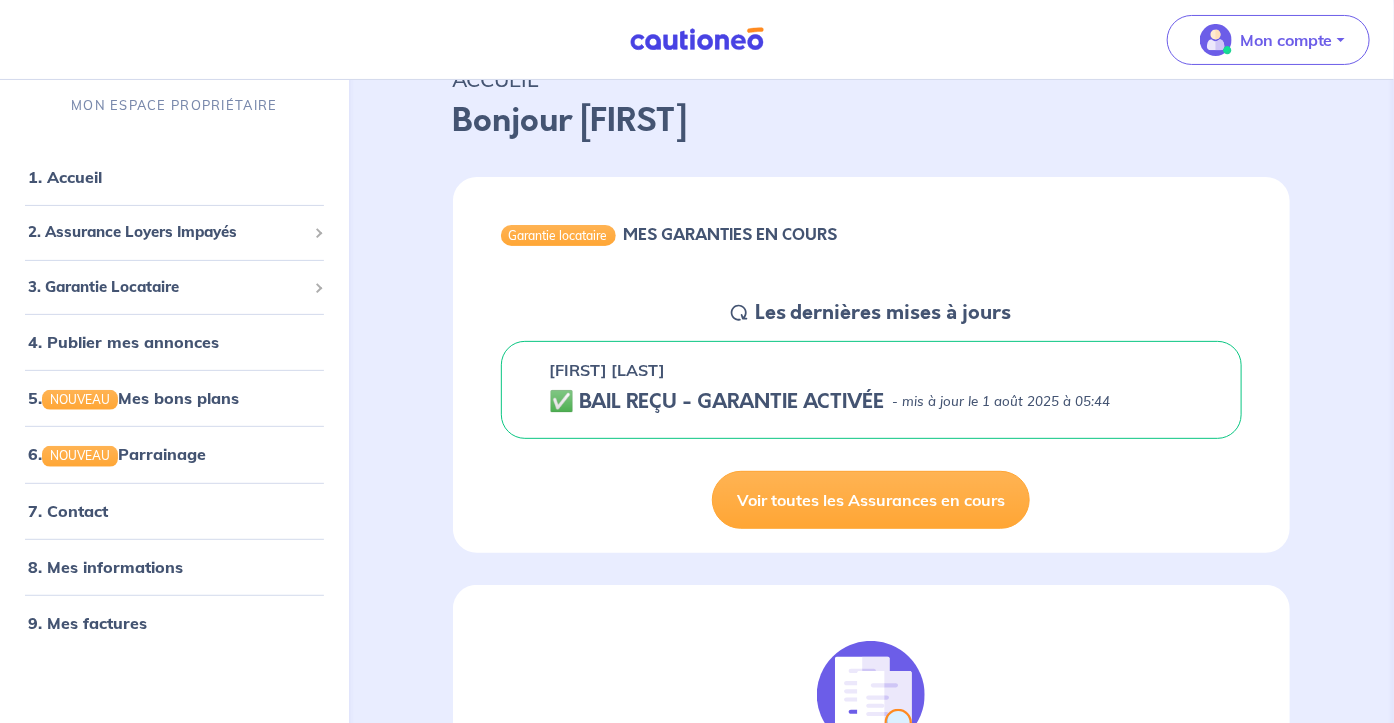 click on "Garantie locataire" at bounding box center [558, 235] 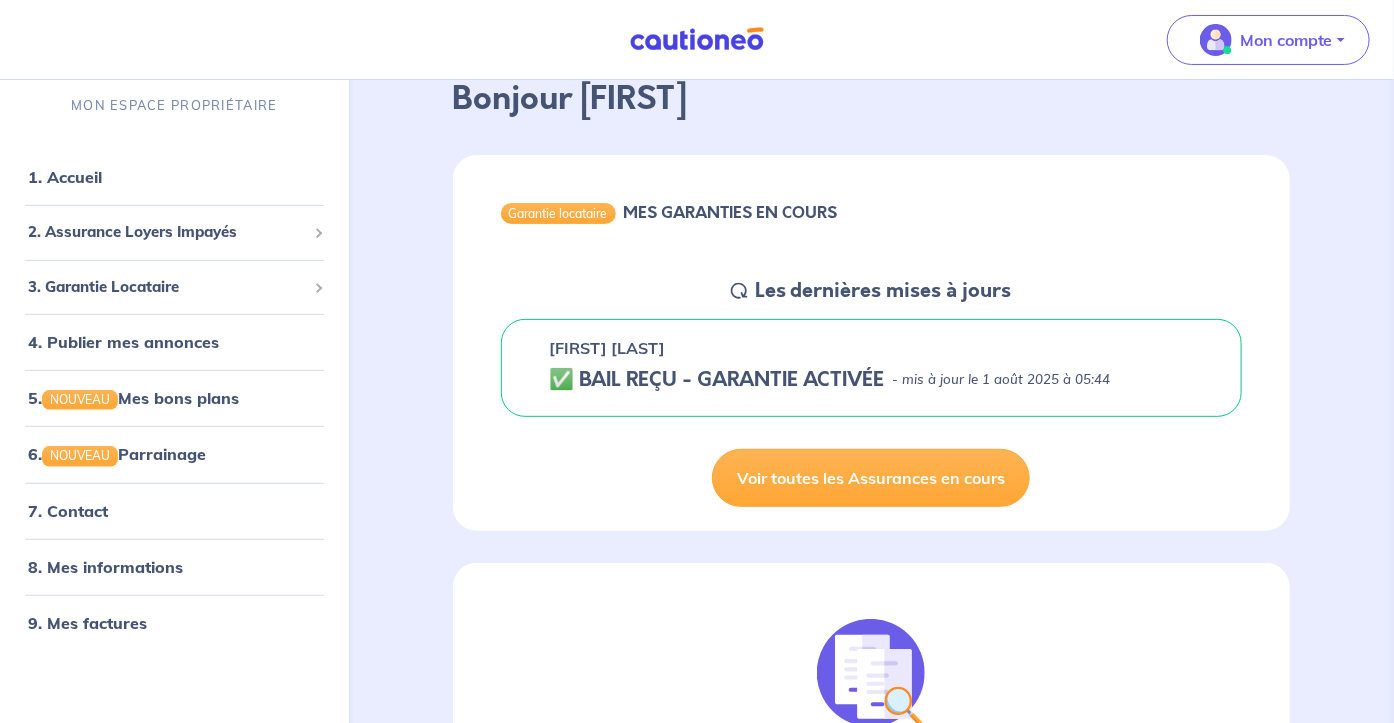 scroll, scrollTop: 143, scrollLeft: 0, axis: vertical 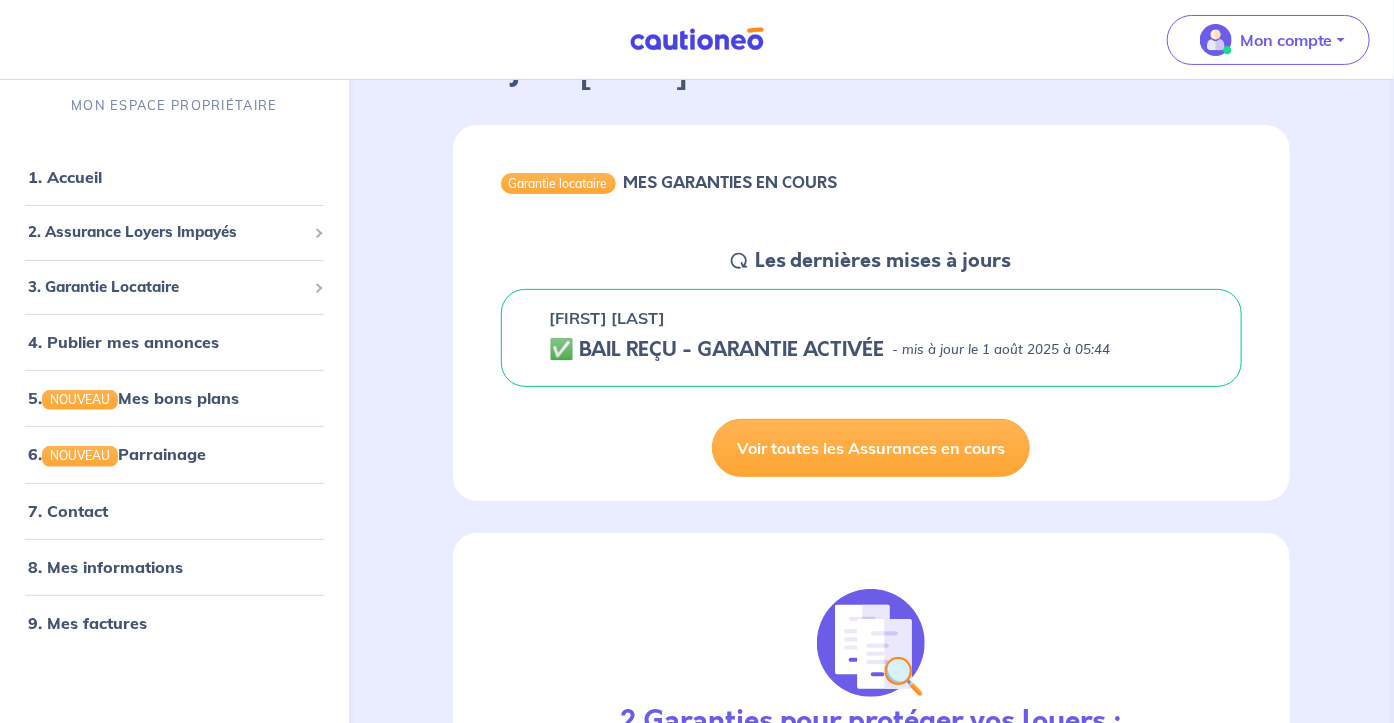 click on "✅ BAIL REÇU - GARANTIE ACTIVÉE" at bounding box center [717, 350] 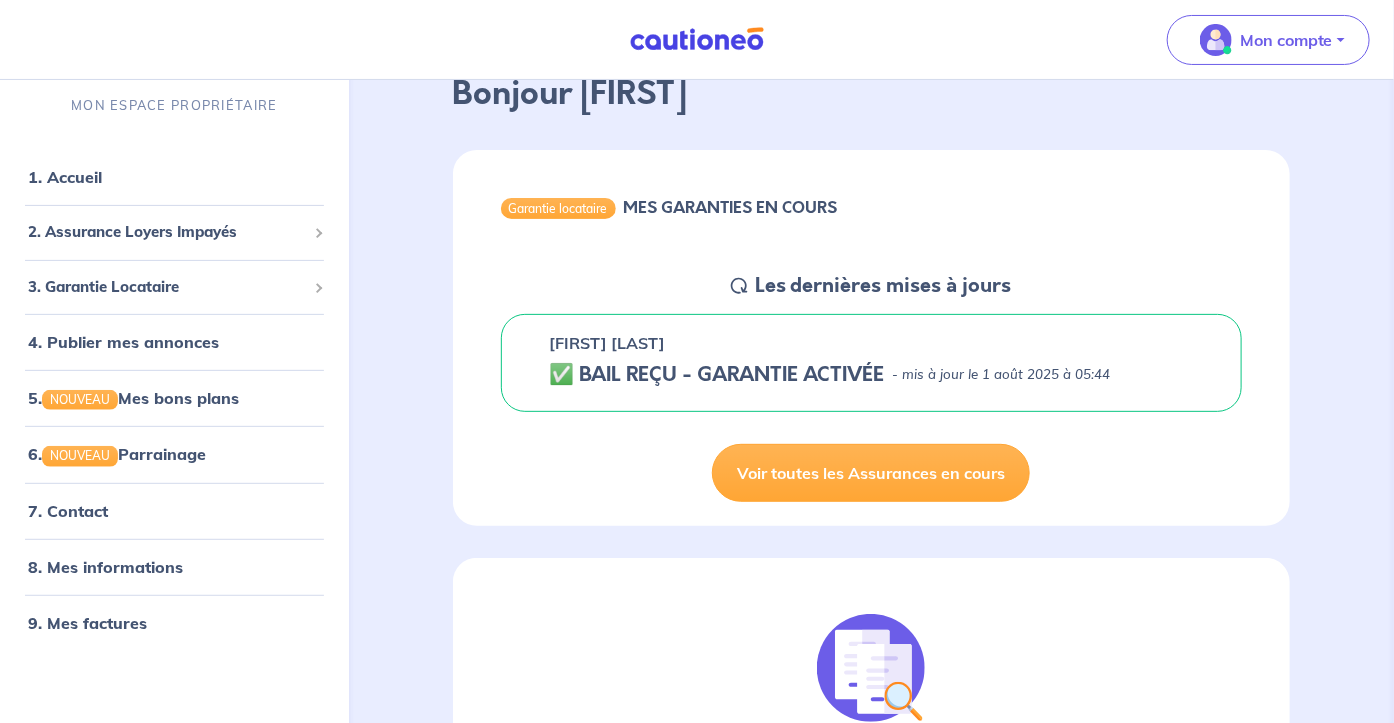 scroll, scrollTop: 0, scrollLeft: 0, axis: both 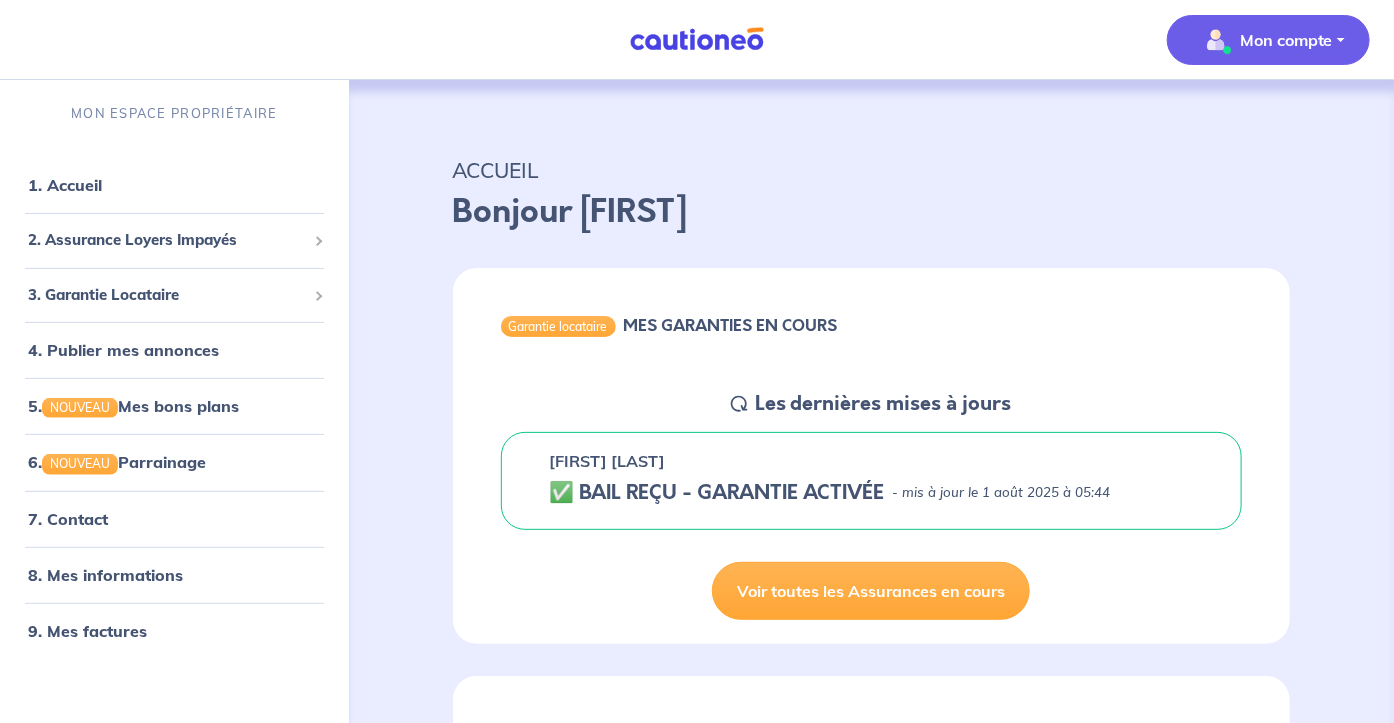 click on "Mon compte" at bounding box center [1286, 40] 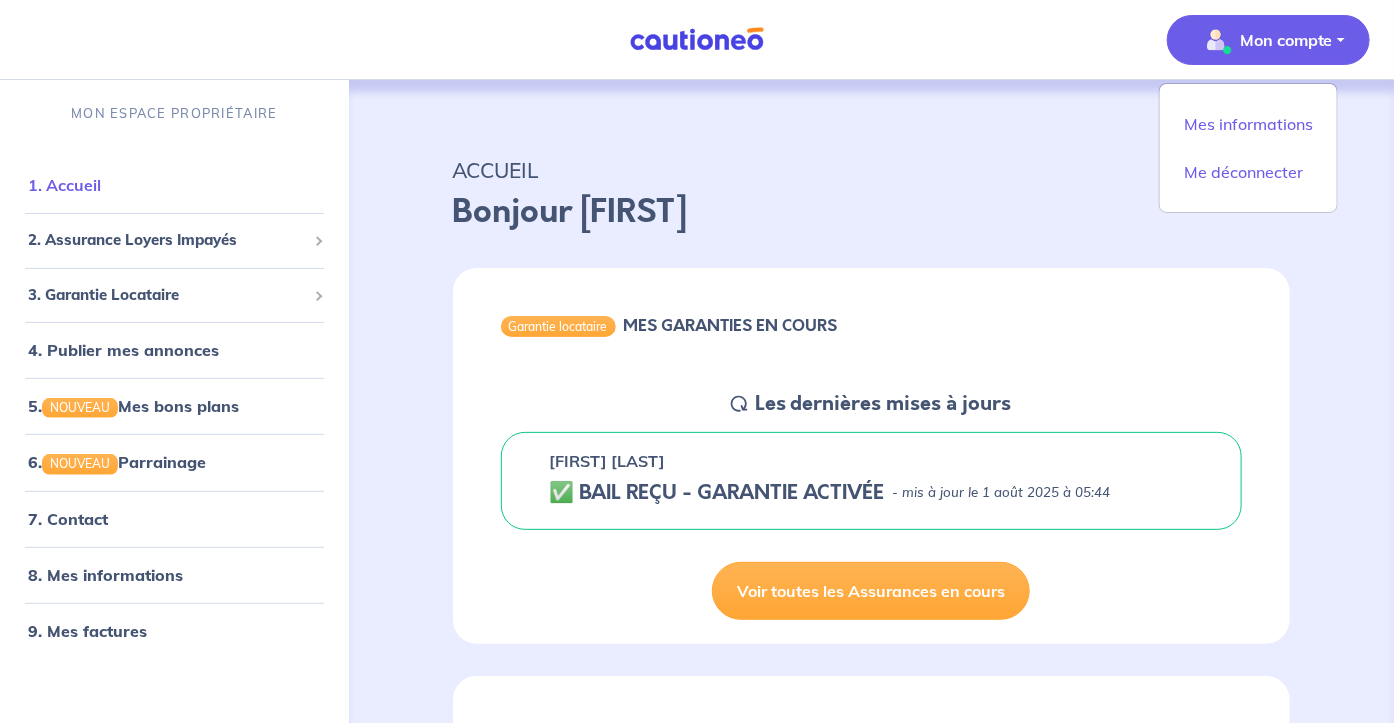 click on "1. Accueil" at bounding box center (64, 185) 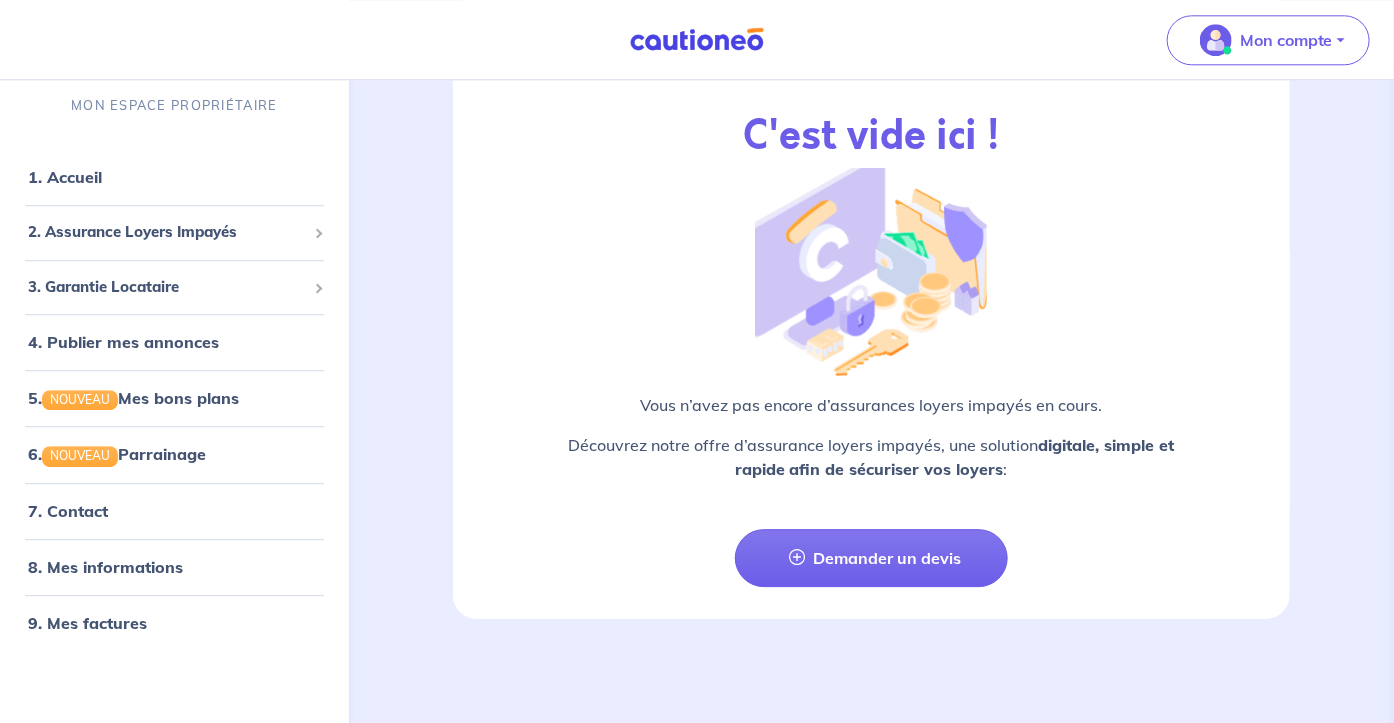scroll, scrollTop: 3303, scrollLeft: 0, axis: vertical 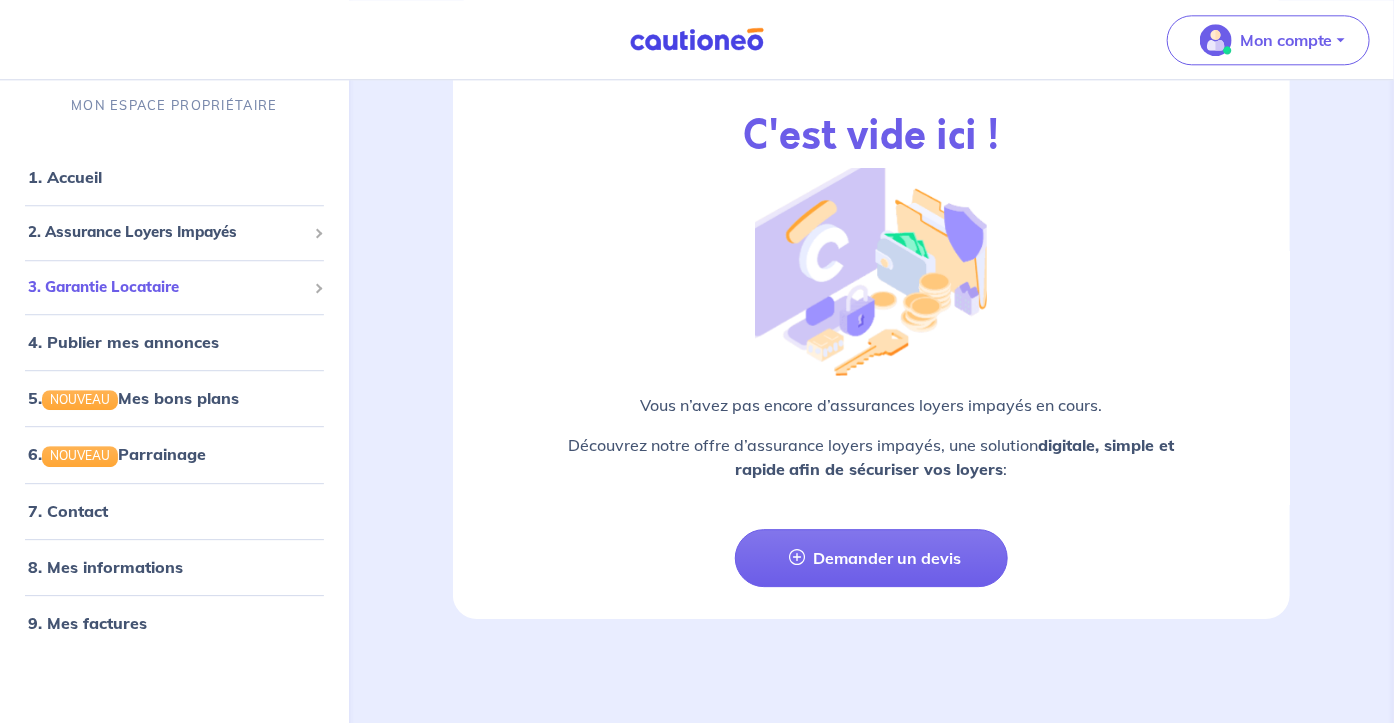 click on "3. Garantie Locataire" at bounding box center (167, 287) 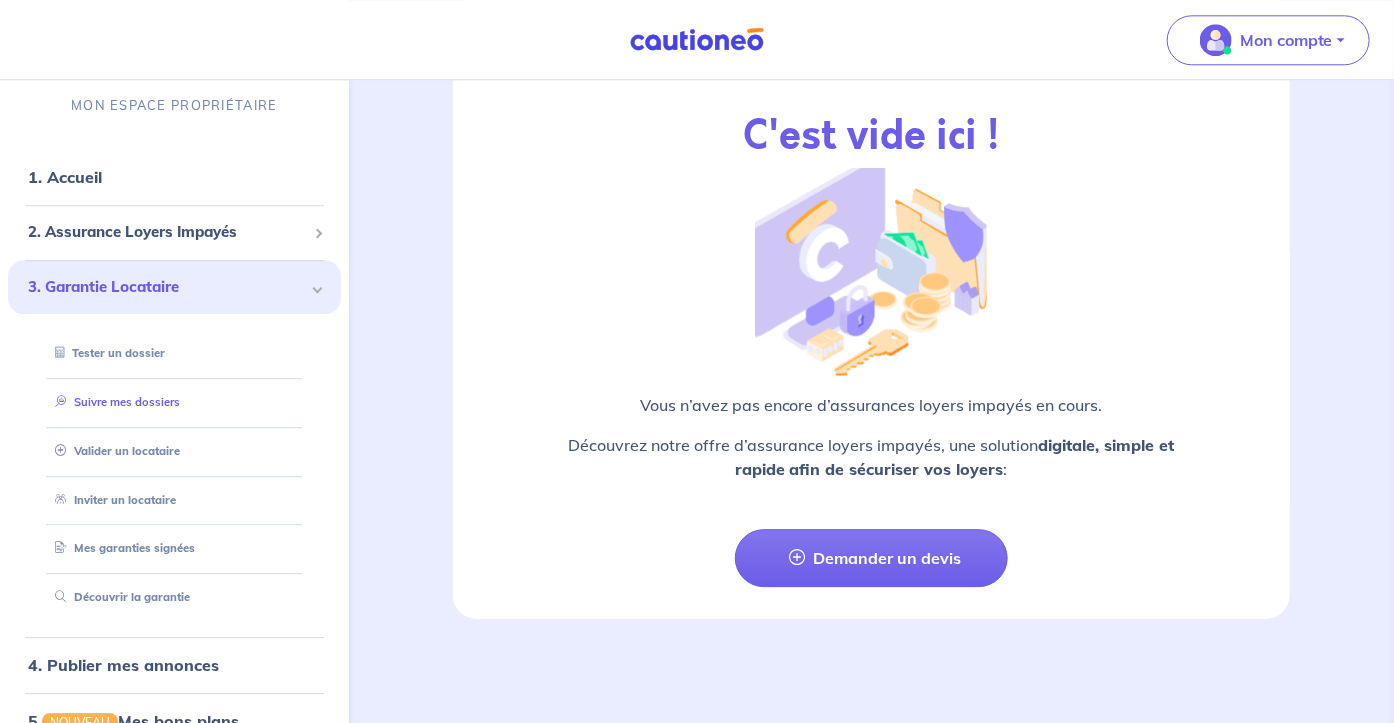 click on "Suivre mes dossiers" at bounding box center [113, 402] 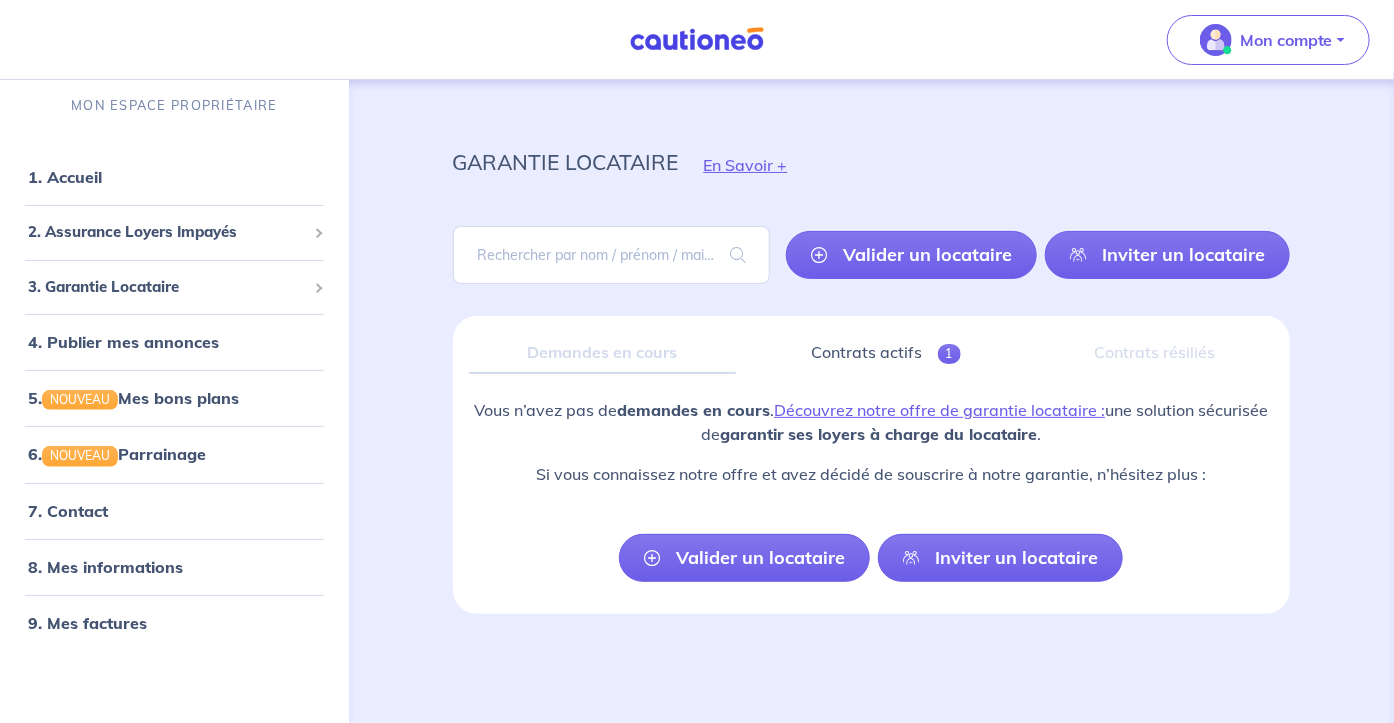 scroll, scrollTop: 201, scrollLeft: 0, axis: vertical 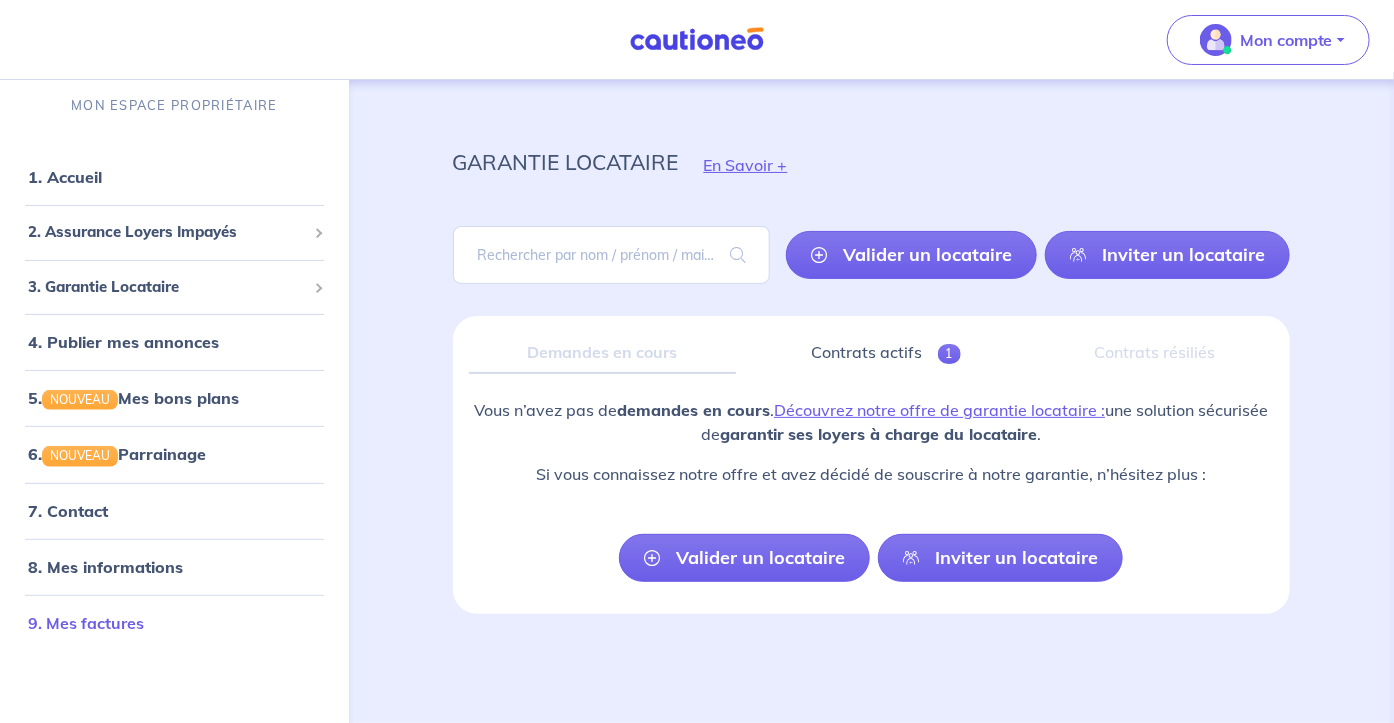 click on "9. Mes factures" at bounding box center (86, 623) 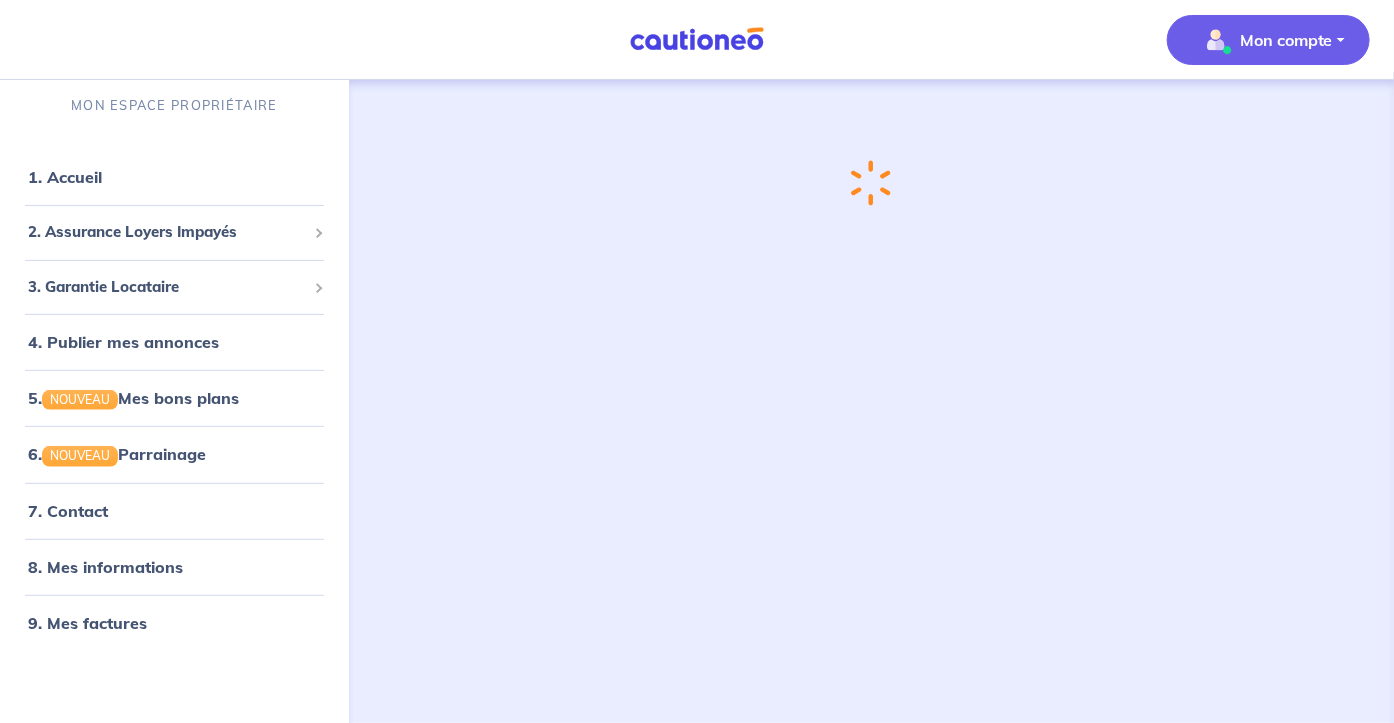 scroll, scrollTop: 0, scrollLeft: 0, axis: both 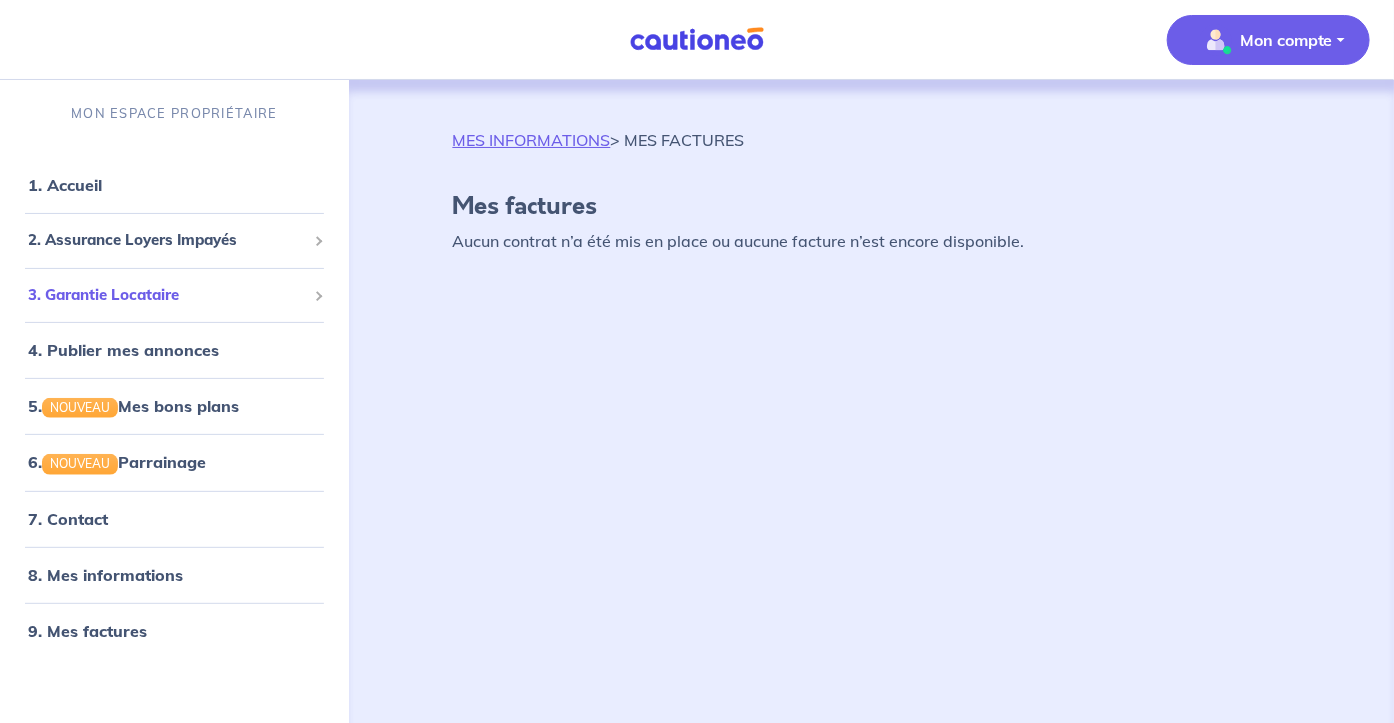 click on "3. Garantie Locataire" at bounding box center (167, 295) 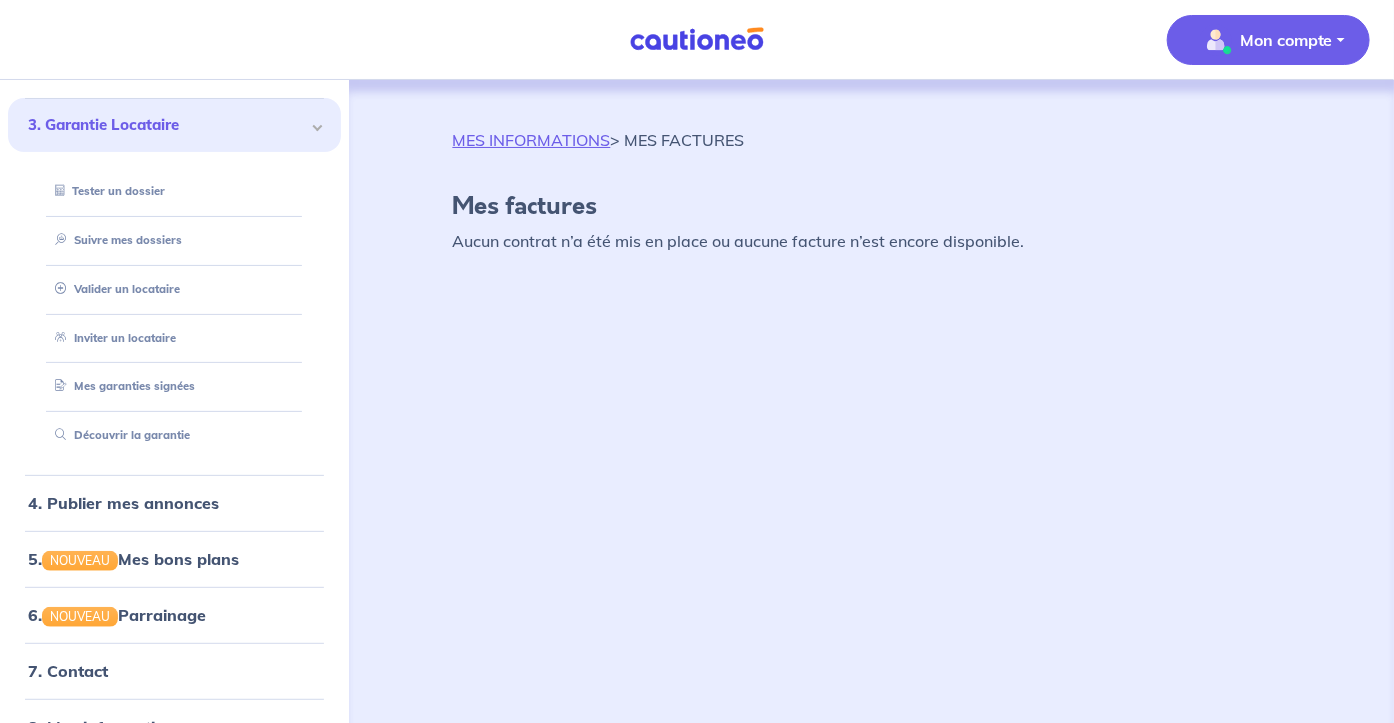 scroll, scrollTop: 192, scrollLeft: 0, axis: vertical 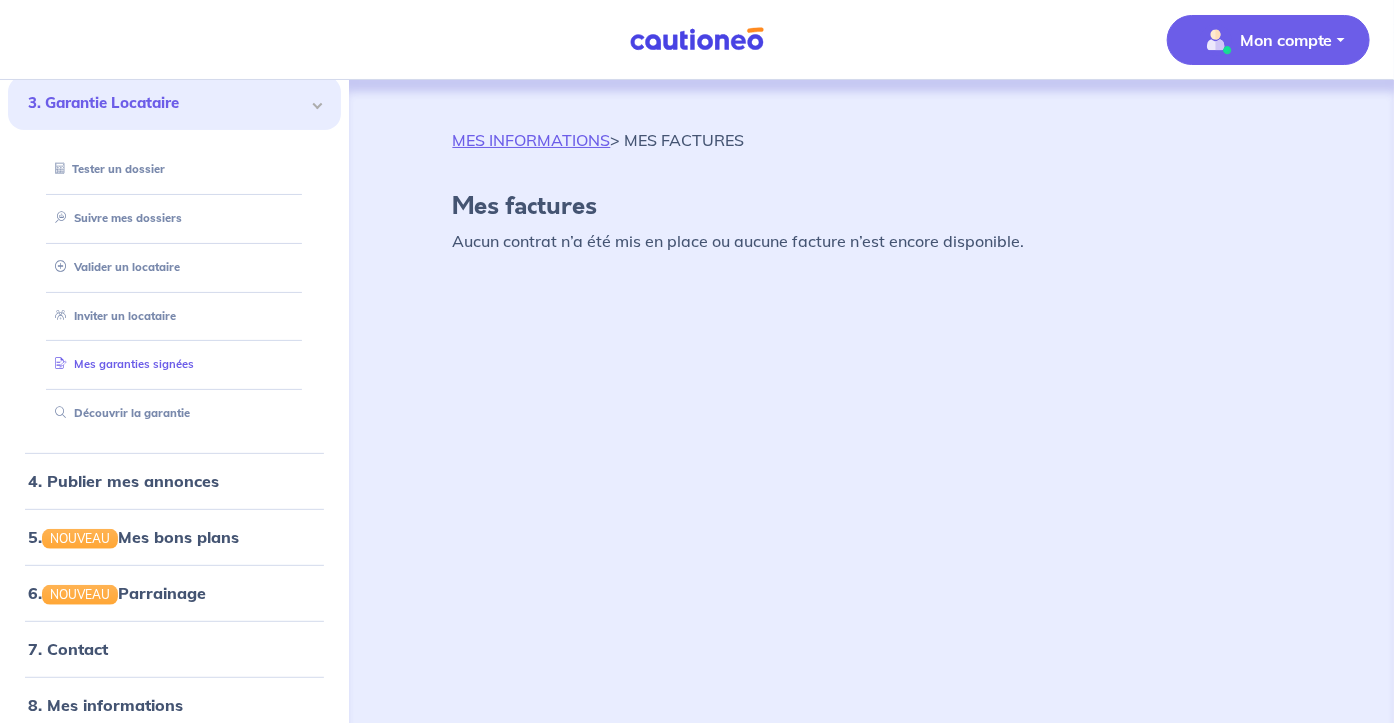 click on "Mes garanties signées" at bounding box center (120, 364) 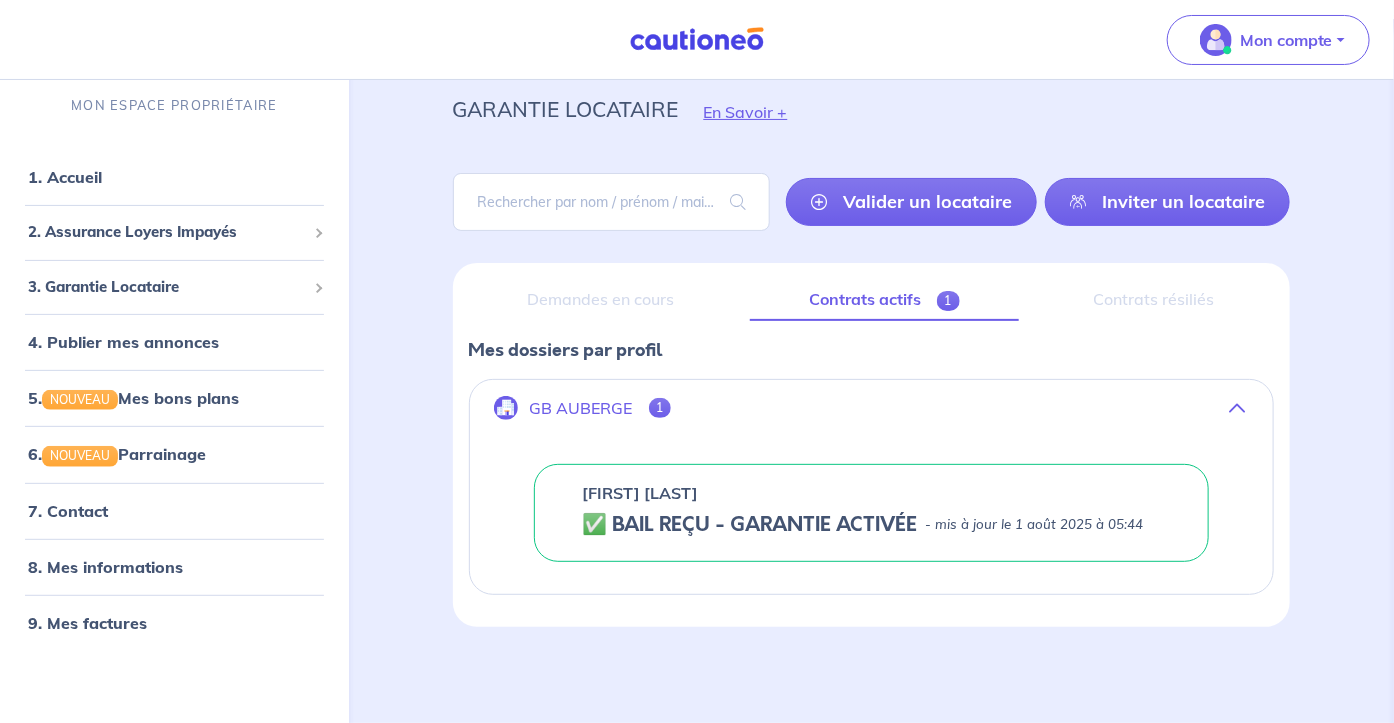 scroll, scrollTop: 219, scrollLeft: 0, axis: vertical 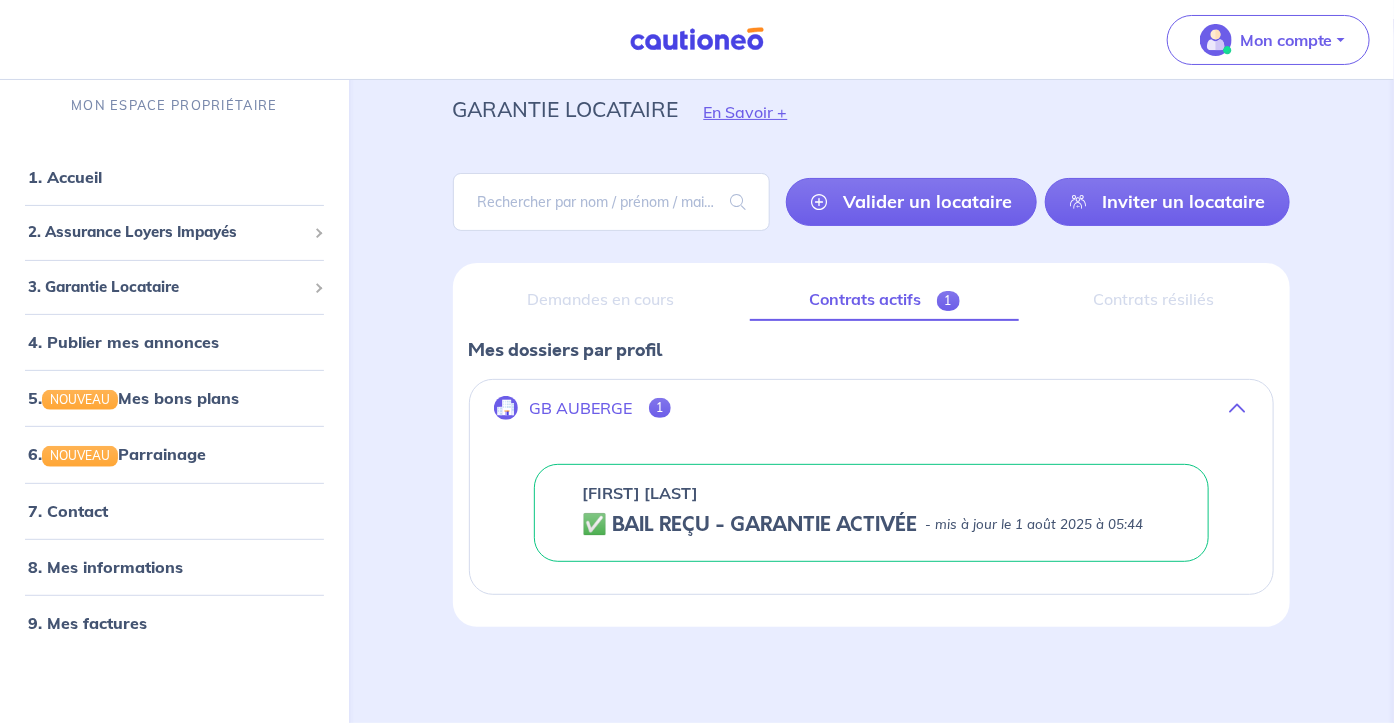 click on "1" at bounding box center (660, 408) 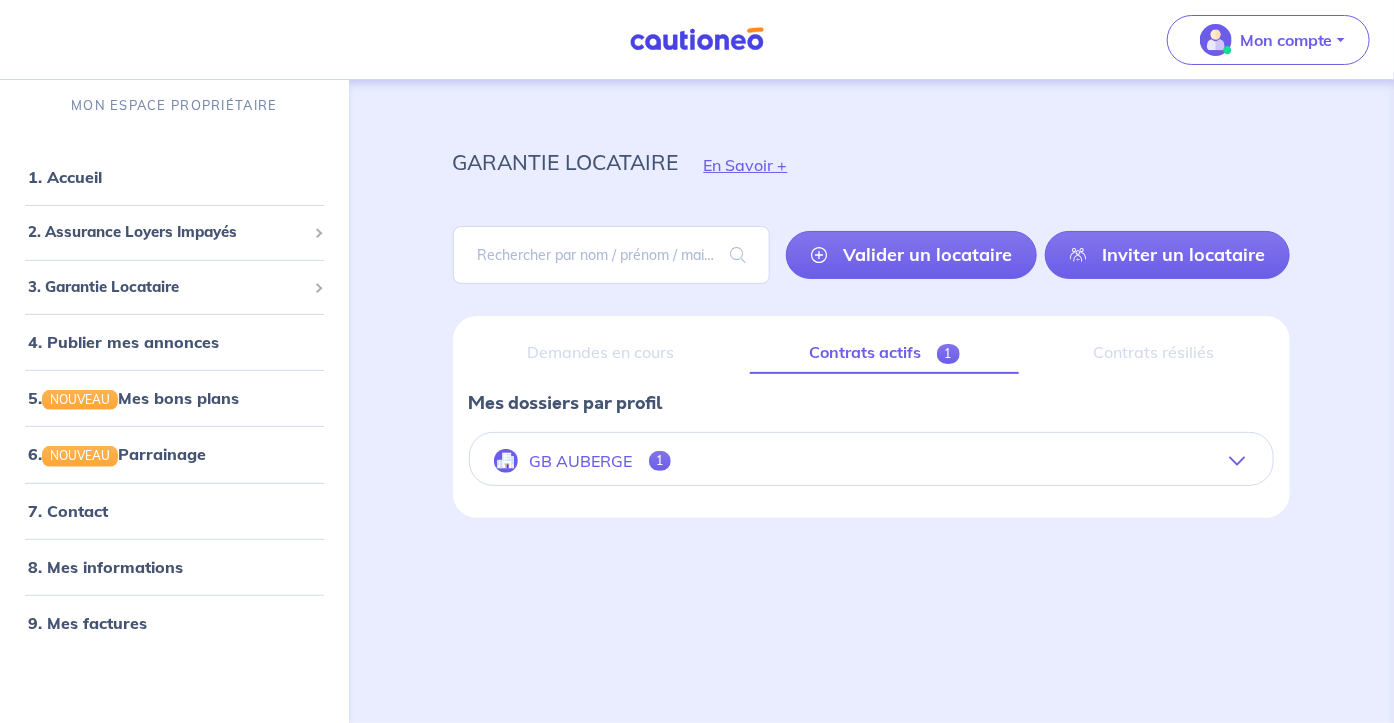 scroll, scrollTop: 50, scrollLeft: 0, axis: vertical 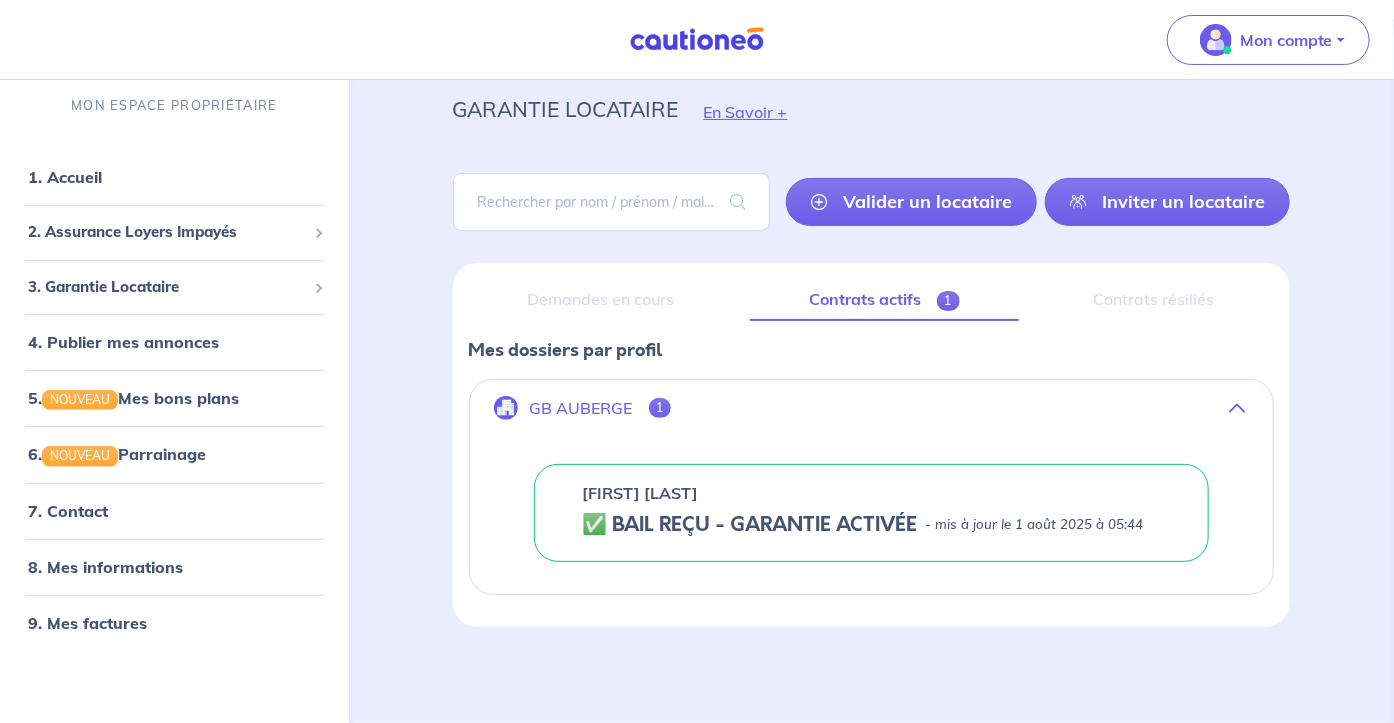 click on "✅ BAIL REÇU - GARANTIE ACTIVÉE" at bounding box center [750, 525] 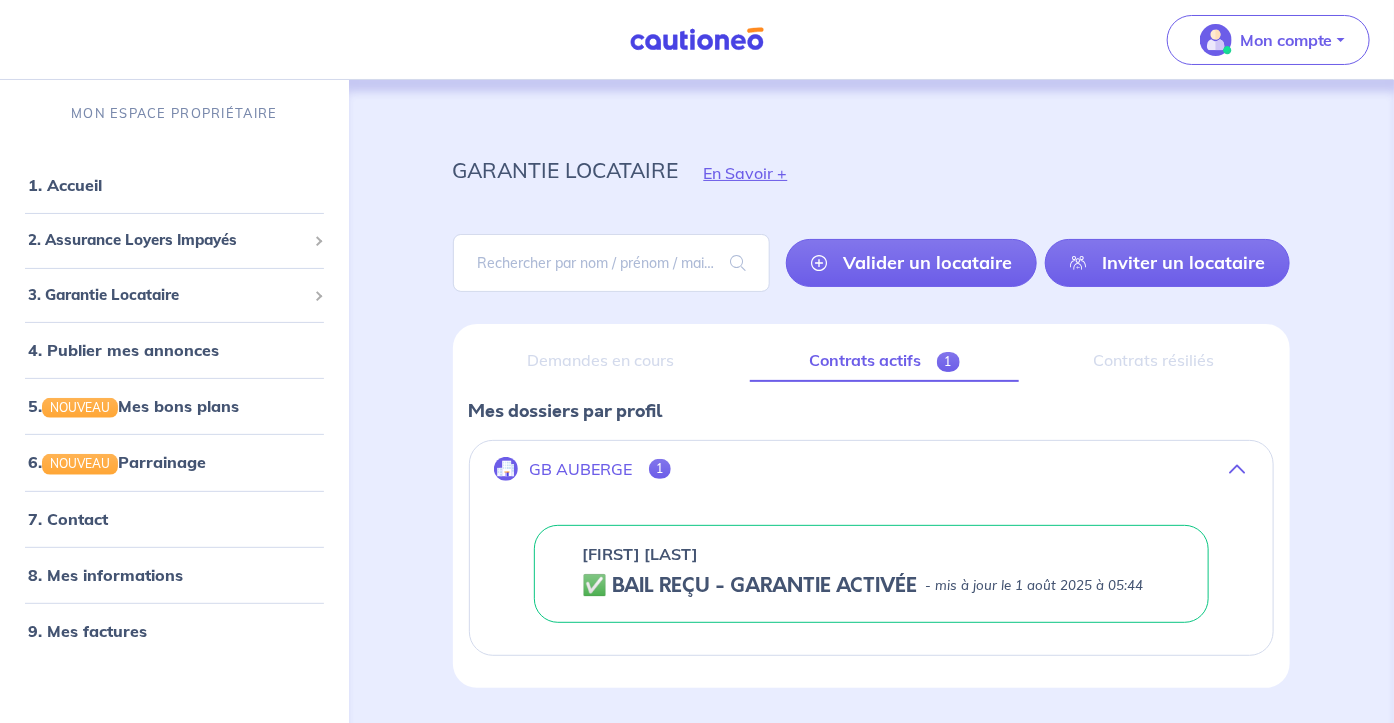 click on "Contrats actifs 1" at bounding box center [884, 361] 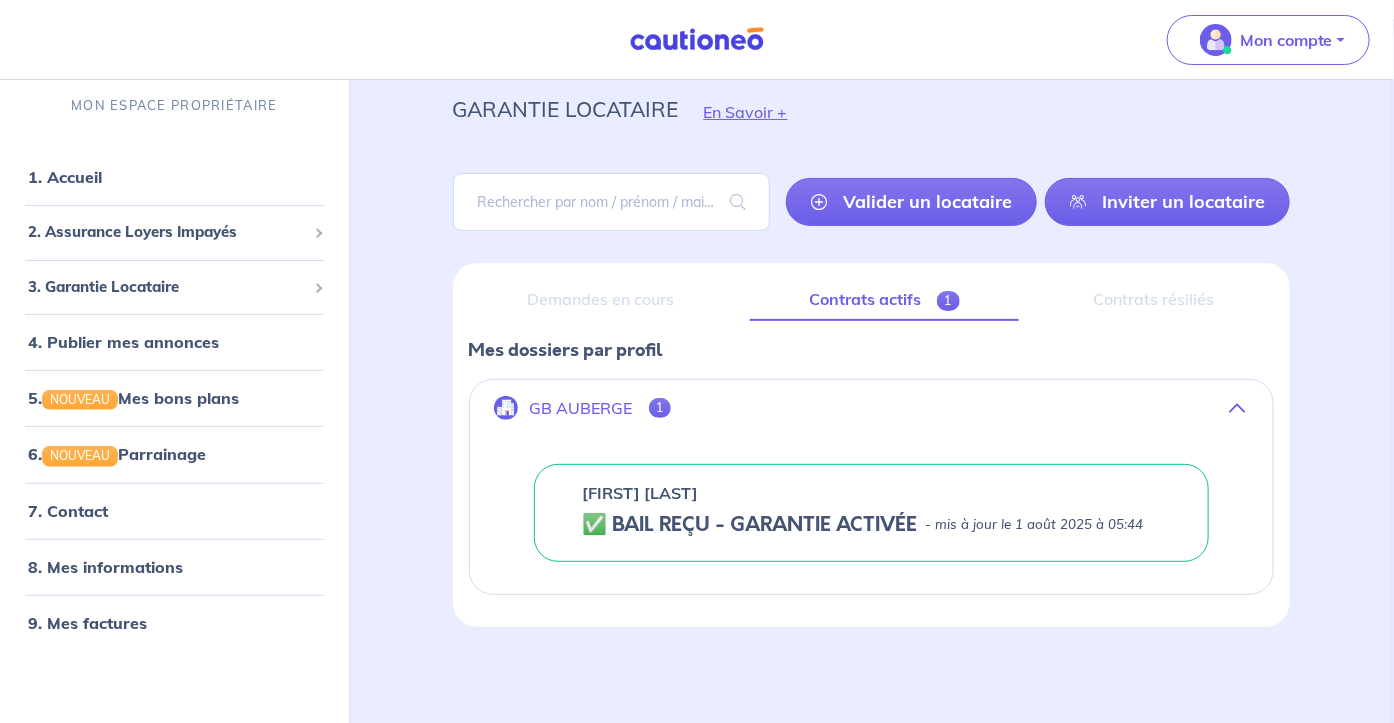 scroll, scrollTop: 216, scrollLeft: 0, axis: vertical 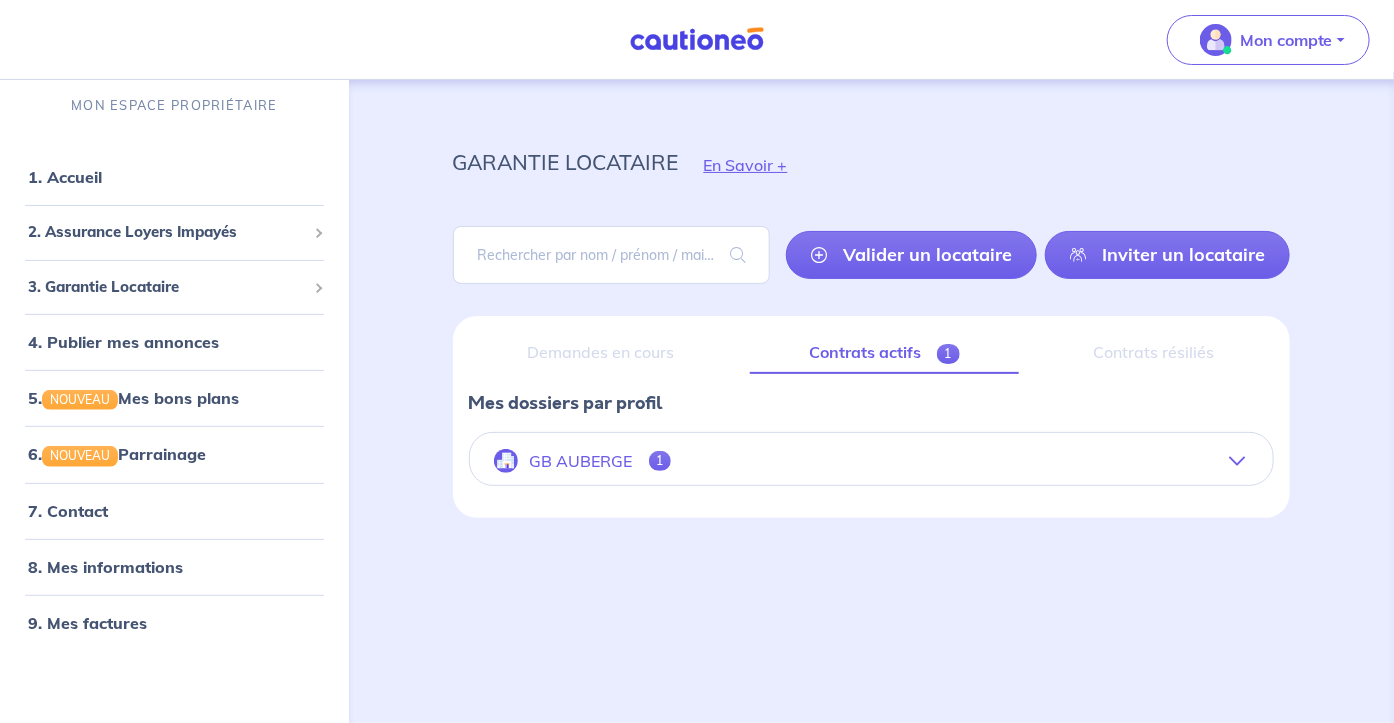 click on "1" at bounding box center [660, 461] 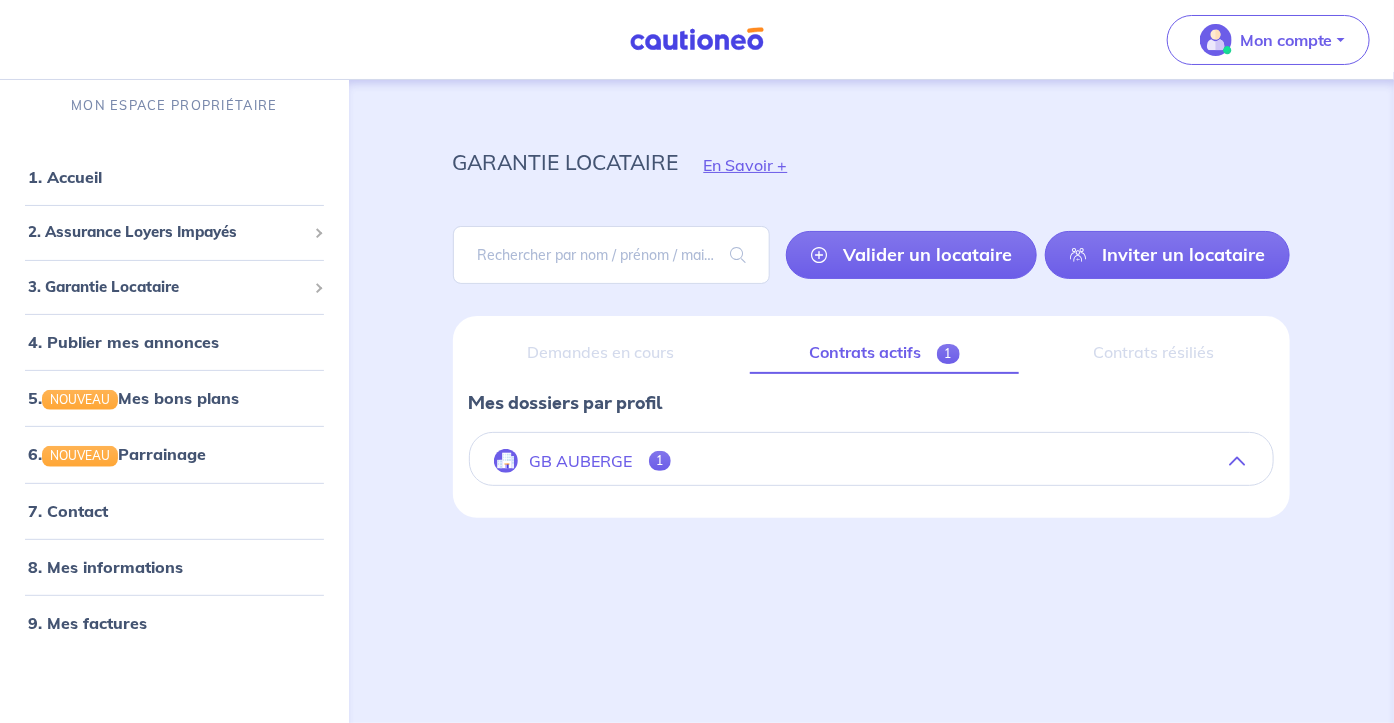 scroll, scrollTop: 216, scrollLeft: 0, axis: vertical 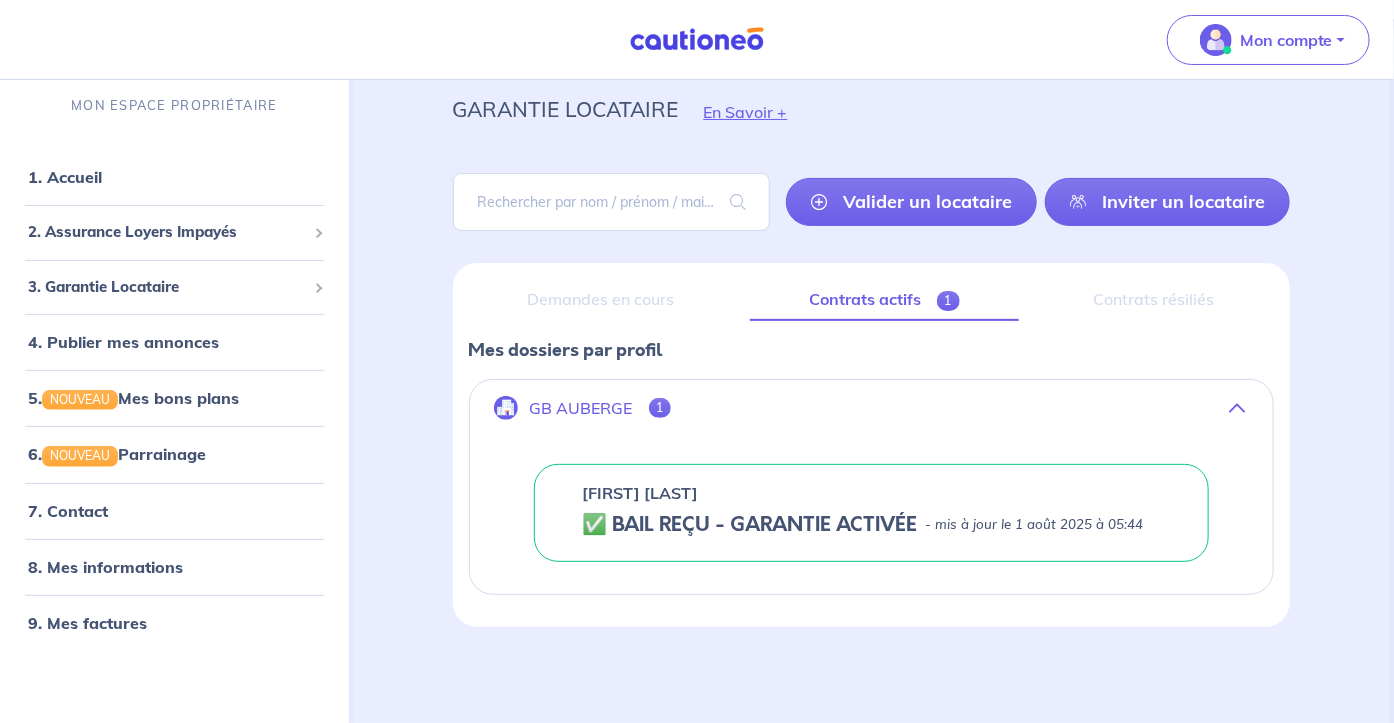 click on "GB AUBERGE" at bounding box center [581, 408] 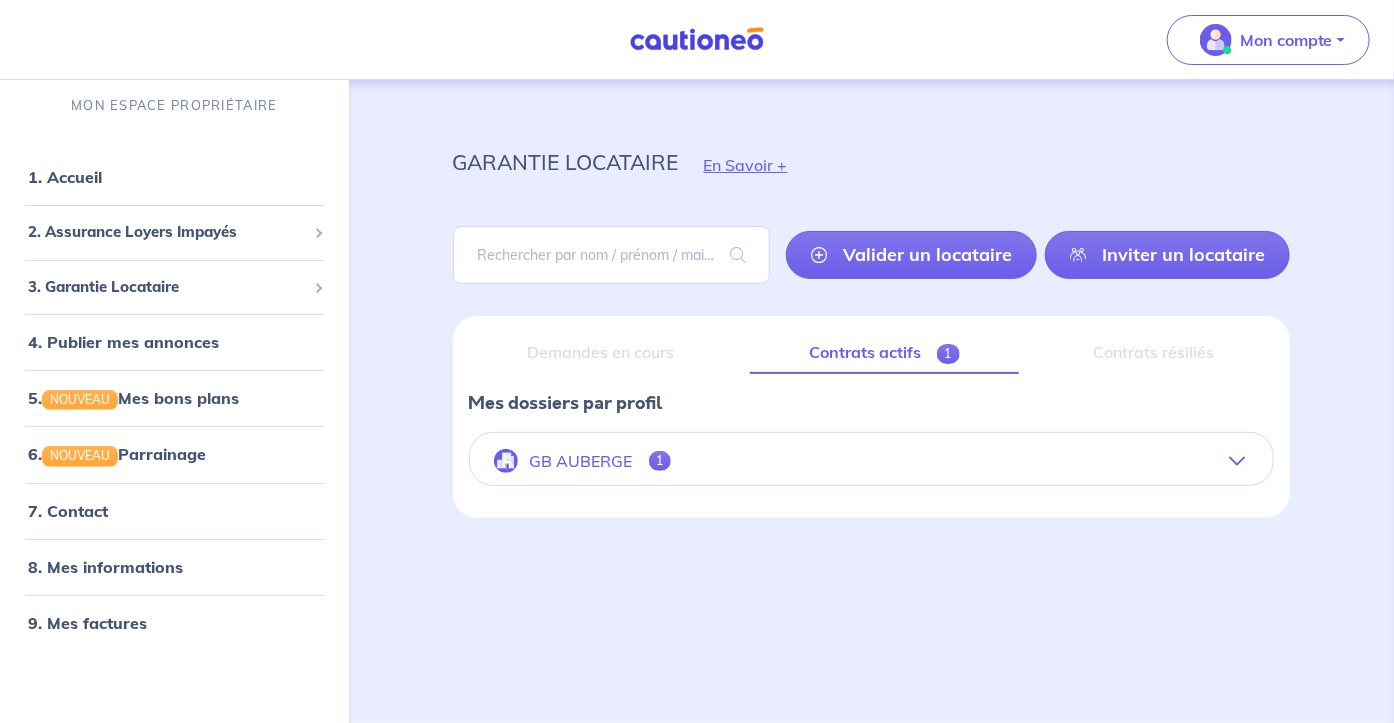 scroll, scrollTop: 50, scrollLeft: 0, axis: vertical 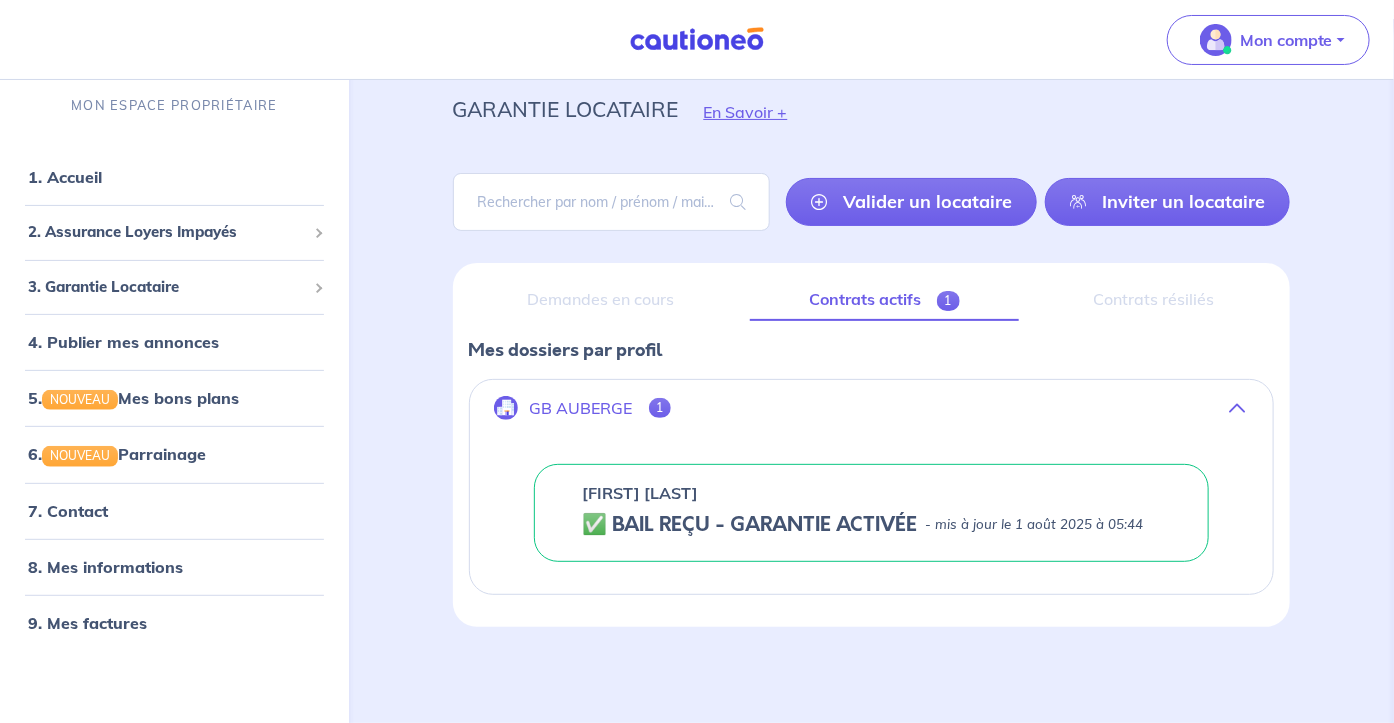 click on "✅ BAIL REÇU - GARANTIE ACTIVÉE" at bounding box center [750, 525] 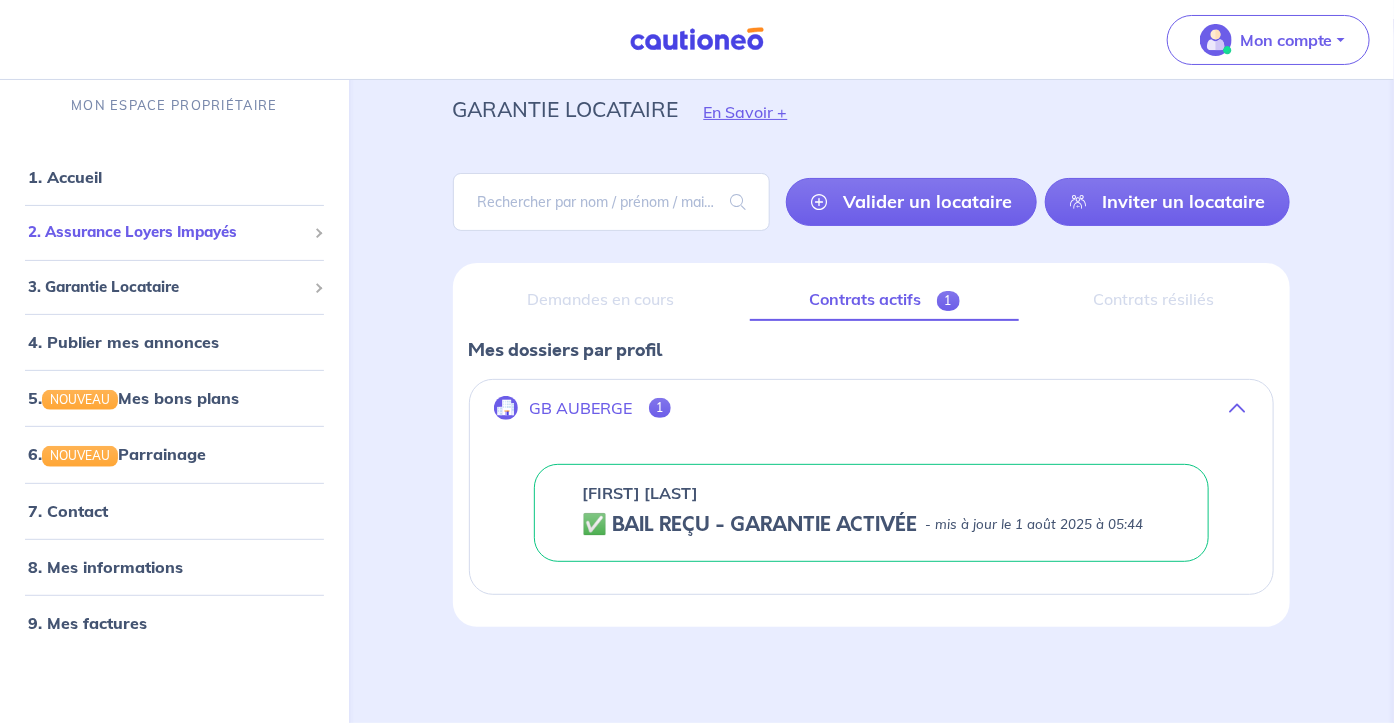 scroll, scrollTop: 175, scrollLeft: 0, axis: vertical 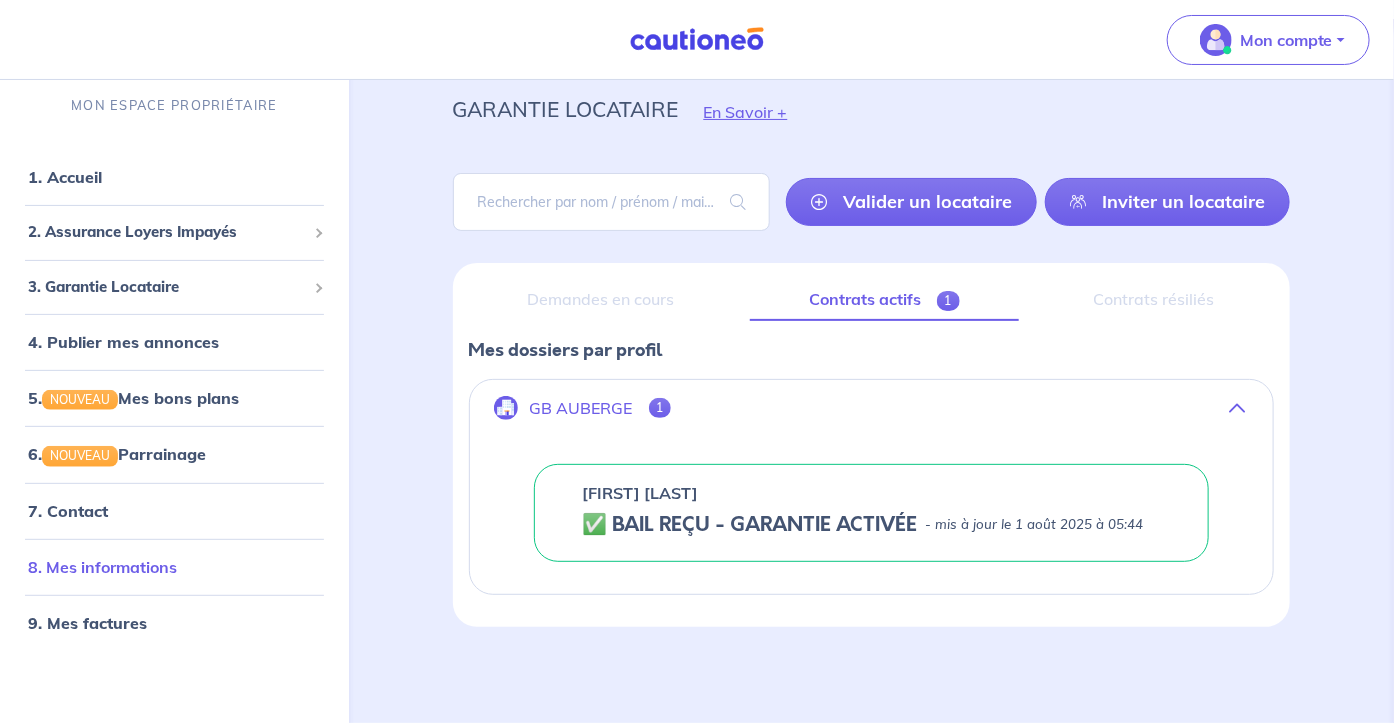 click on "8. Mes informations" at bounding box center [102, 567] 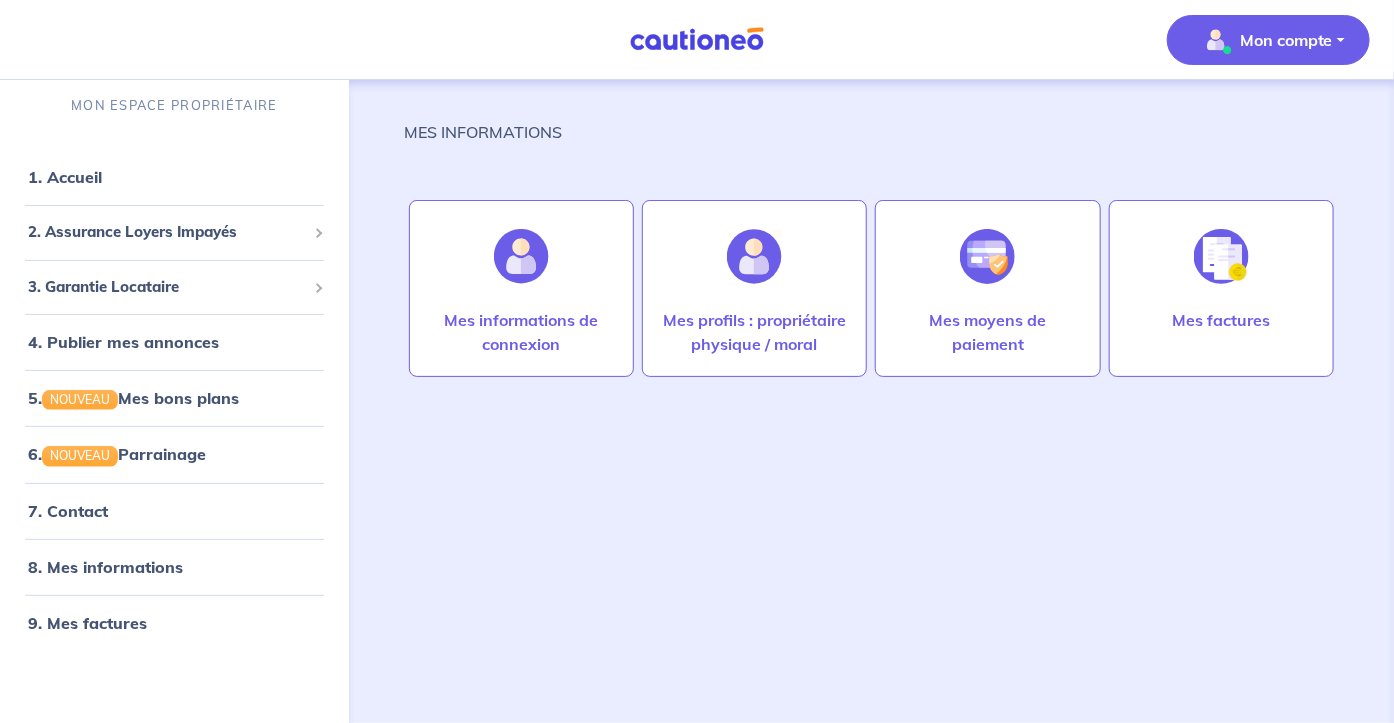 scroll, scrollTop: 0, scrollLeft: 0, axis: both 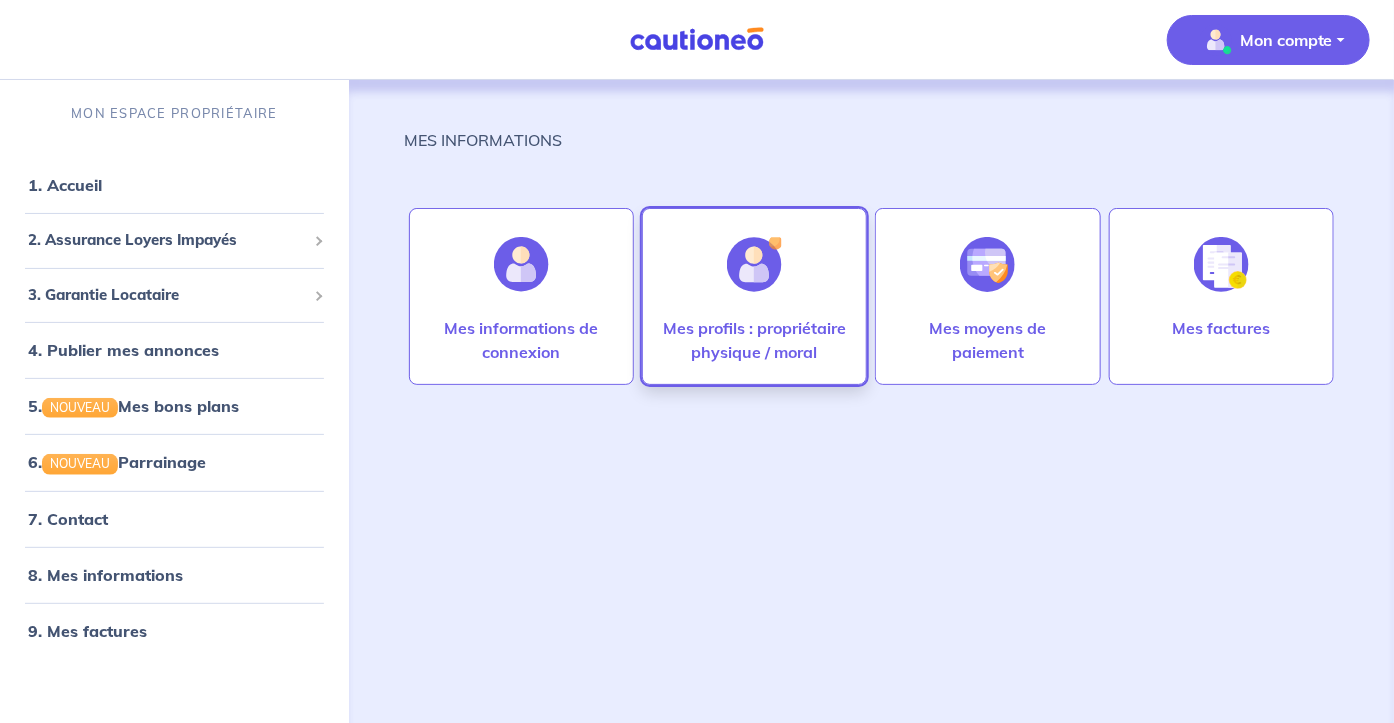 click on "Mes profils : propriétaire physique / moral" at bounding box center (754, 340) 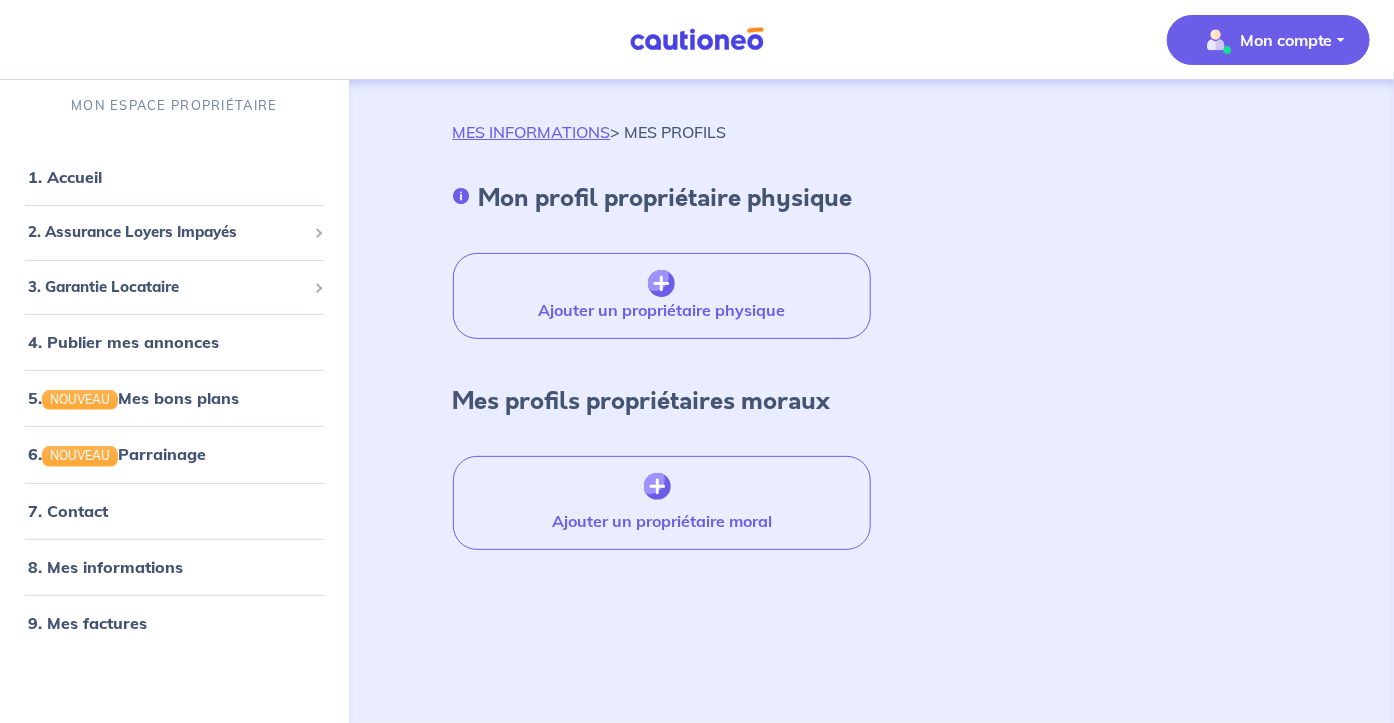 scroll, scrollTop: 0, scrollLeft: 0, axis: both 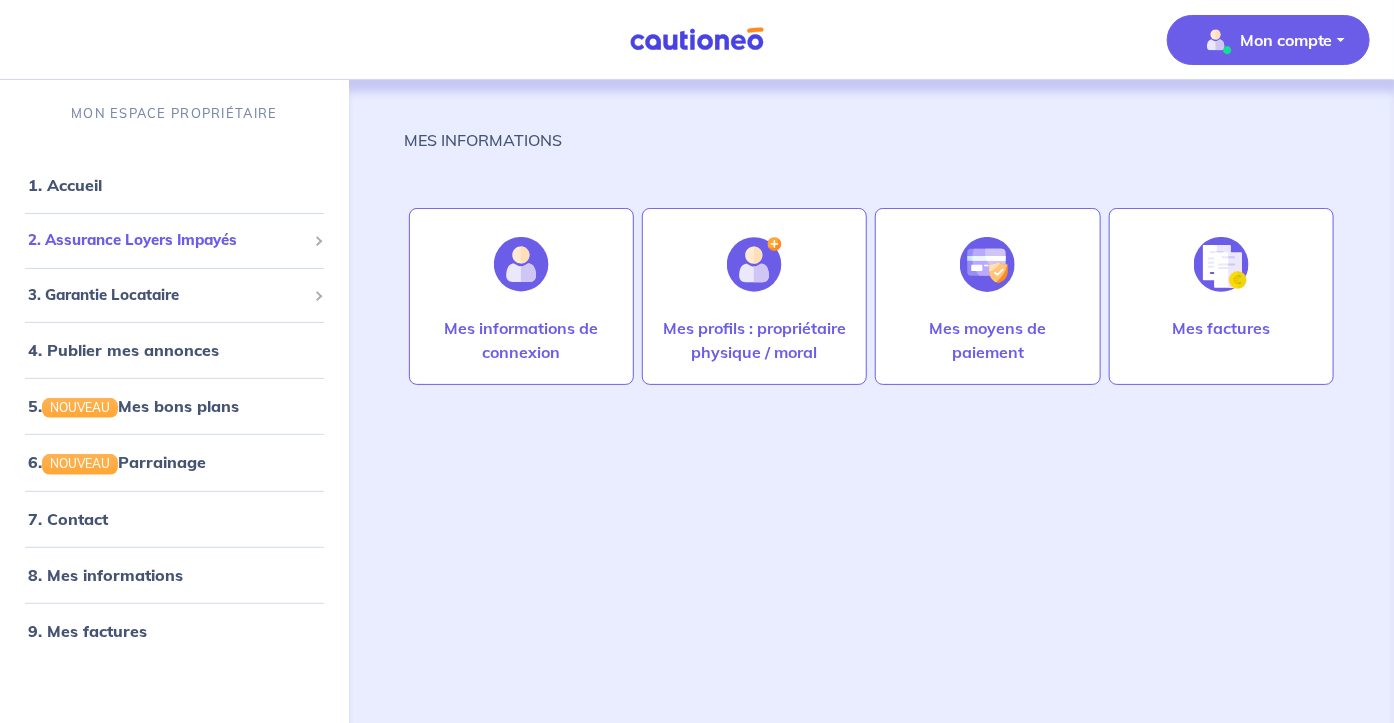 click on "2. Assurance Loyers Impayés" at bounding box center [167, 240] 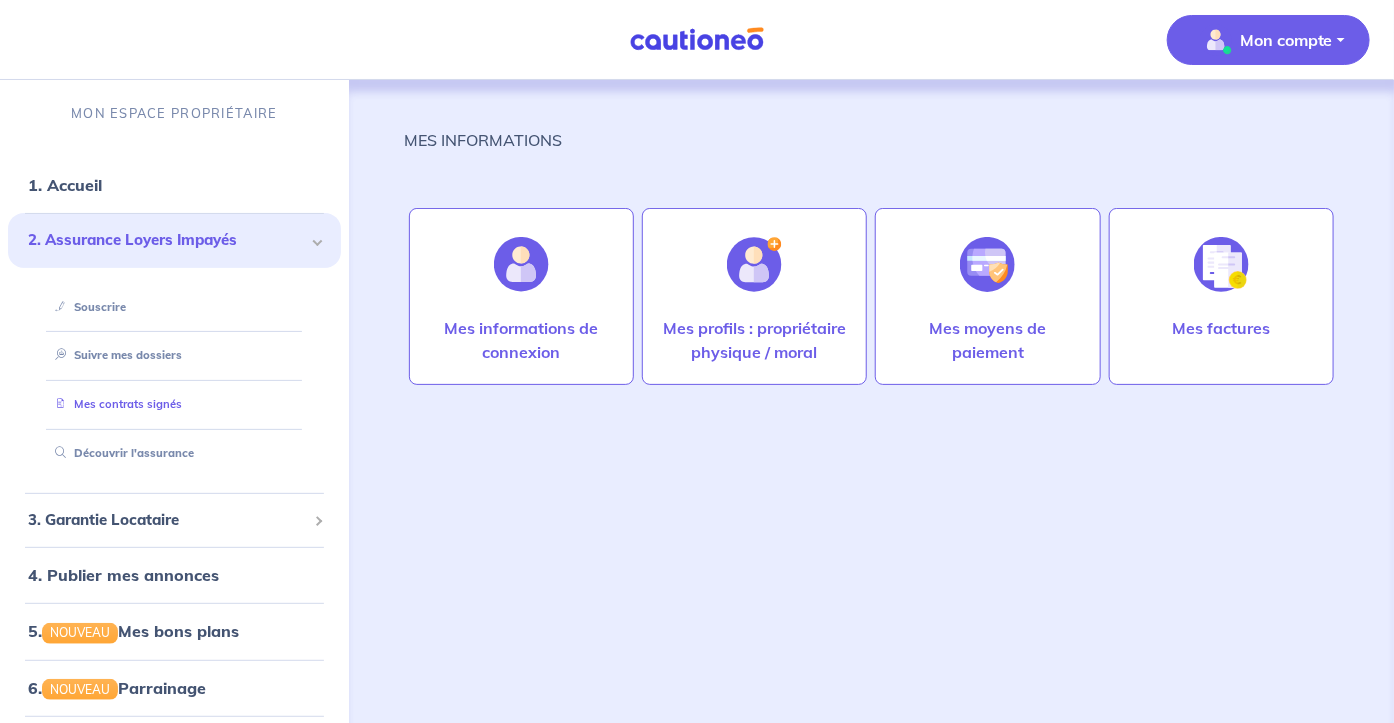 click on "Mes contrats signés" at bounding box center (114, 404) 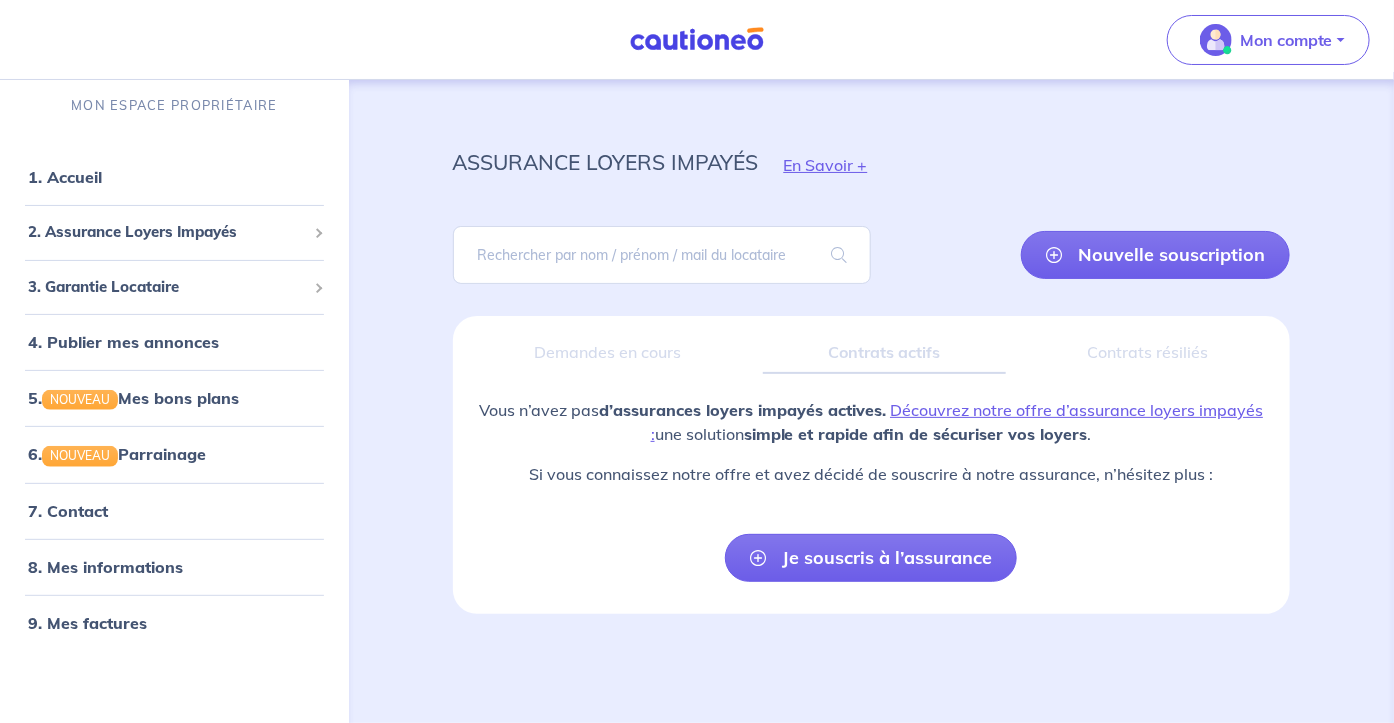 scroll, scrollTop: 0, scrollLeft: 0, axis: both 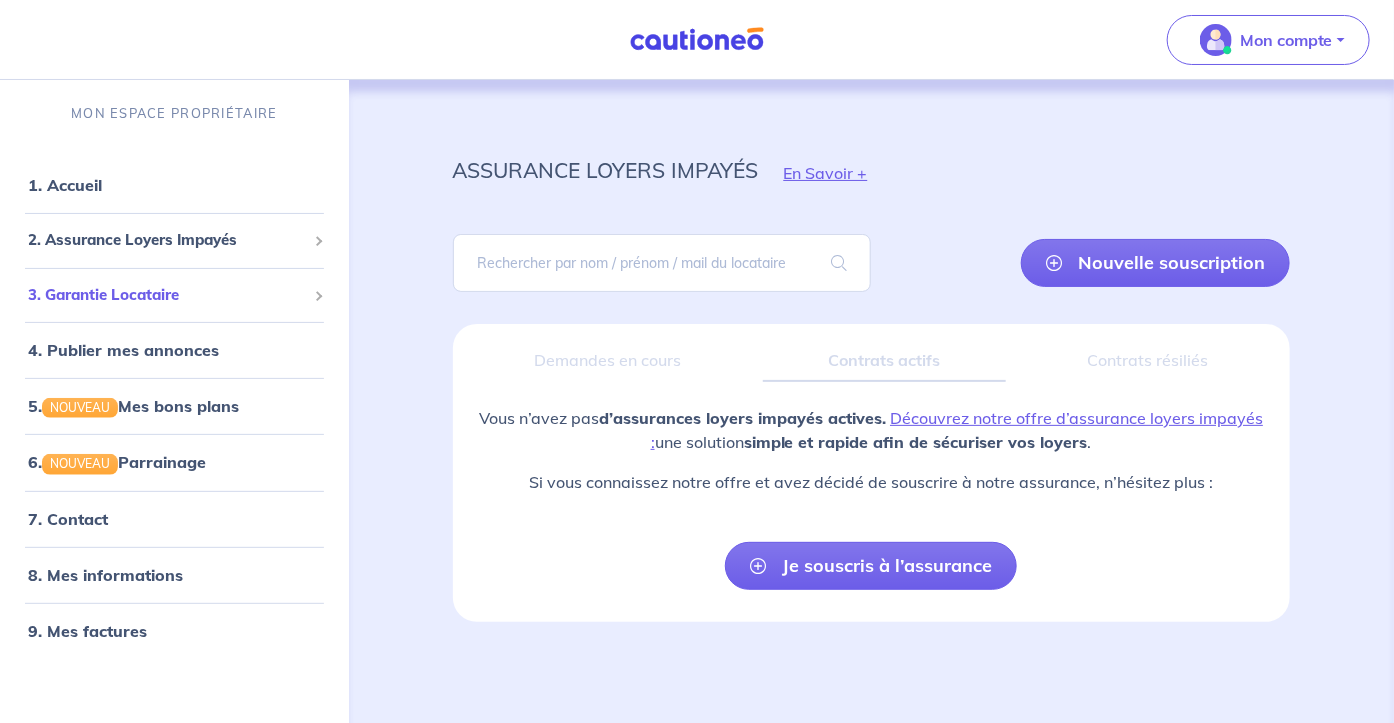 click on "3. Garantie Locataire" at bounding box center [167, 295] 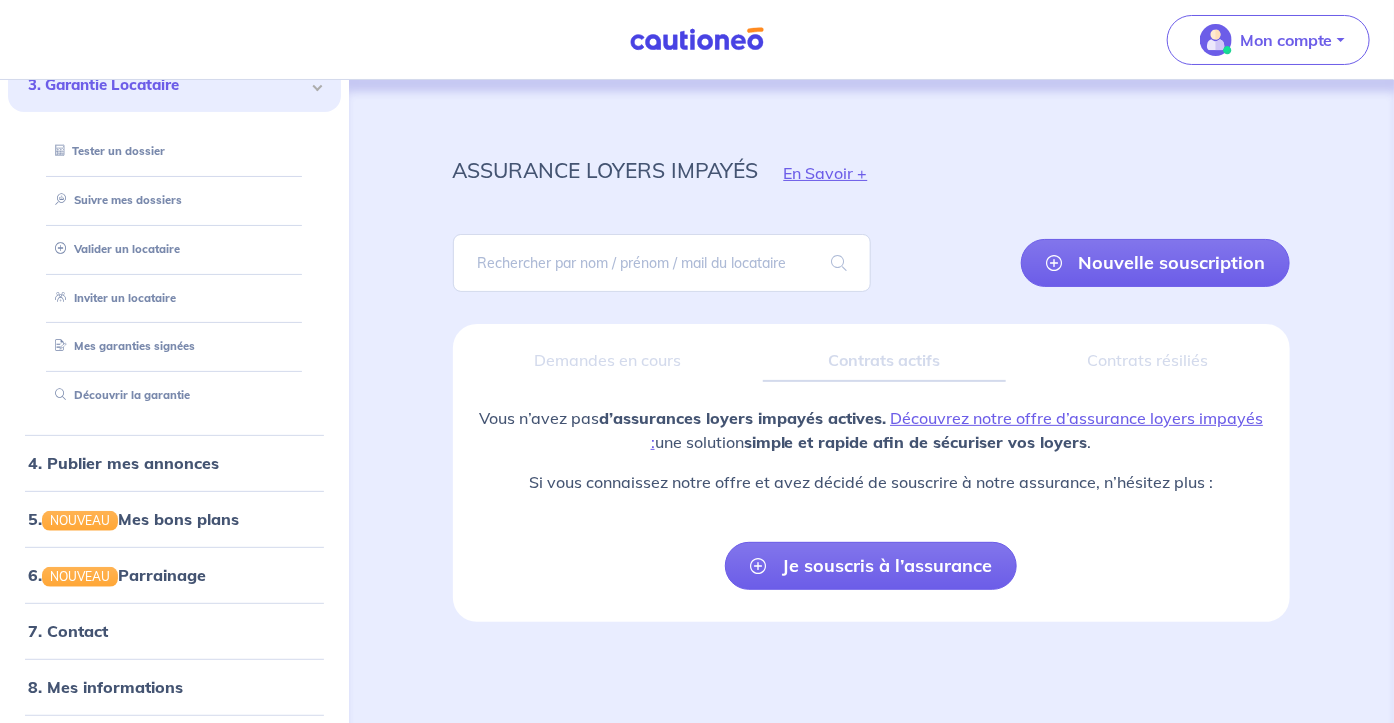 scroll, scrollTop: 211, scrollLeft: 0, axis: vertical 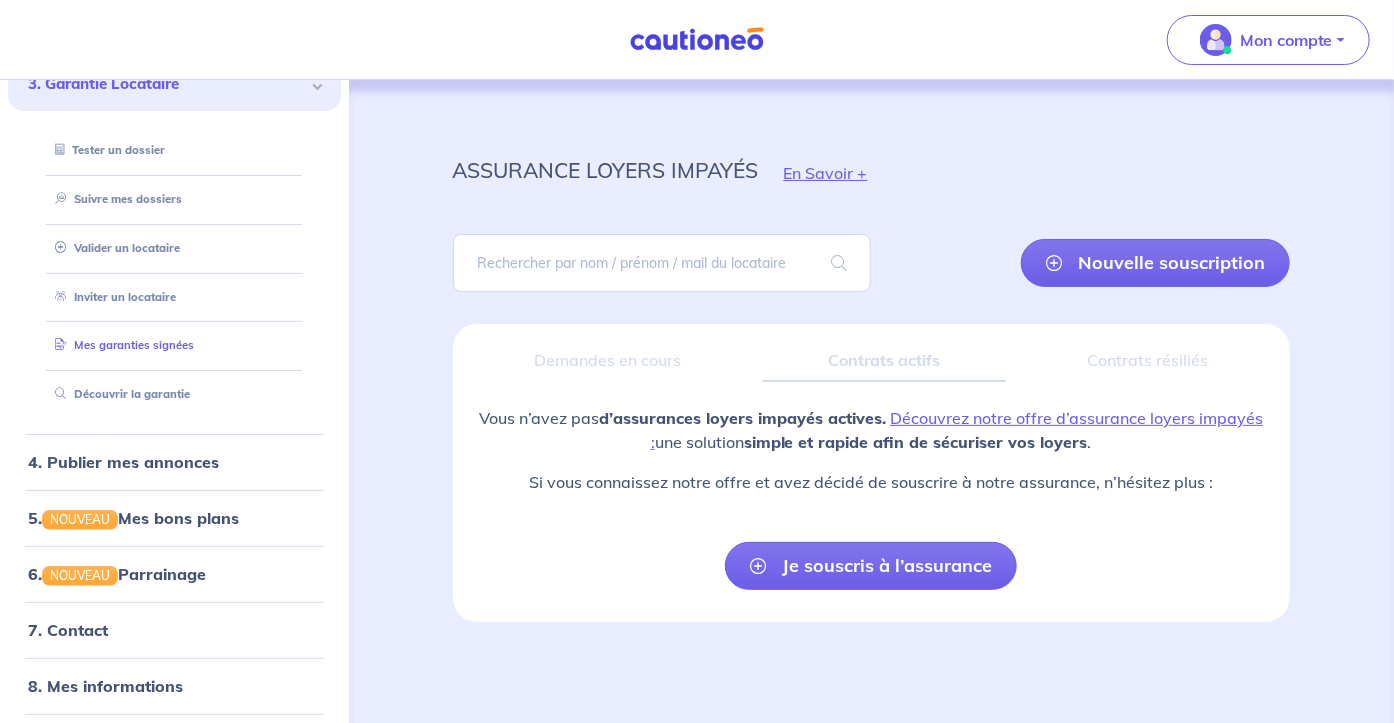 click on "Mes garanties signées" at bounding box center [120, 345] 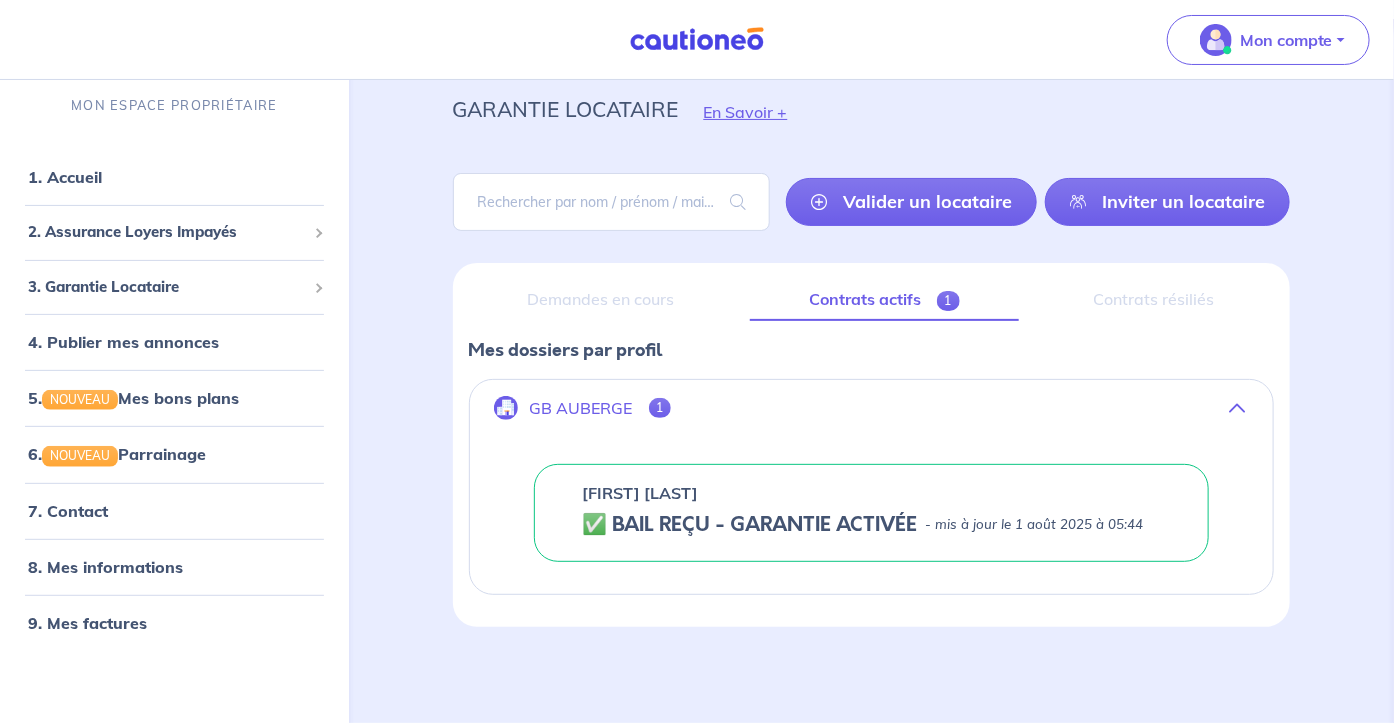 scroll, scrollTop: 280, scrollLeft: 0, axis: vertical 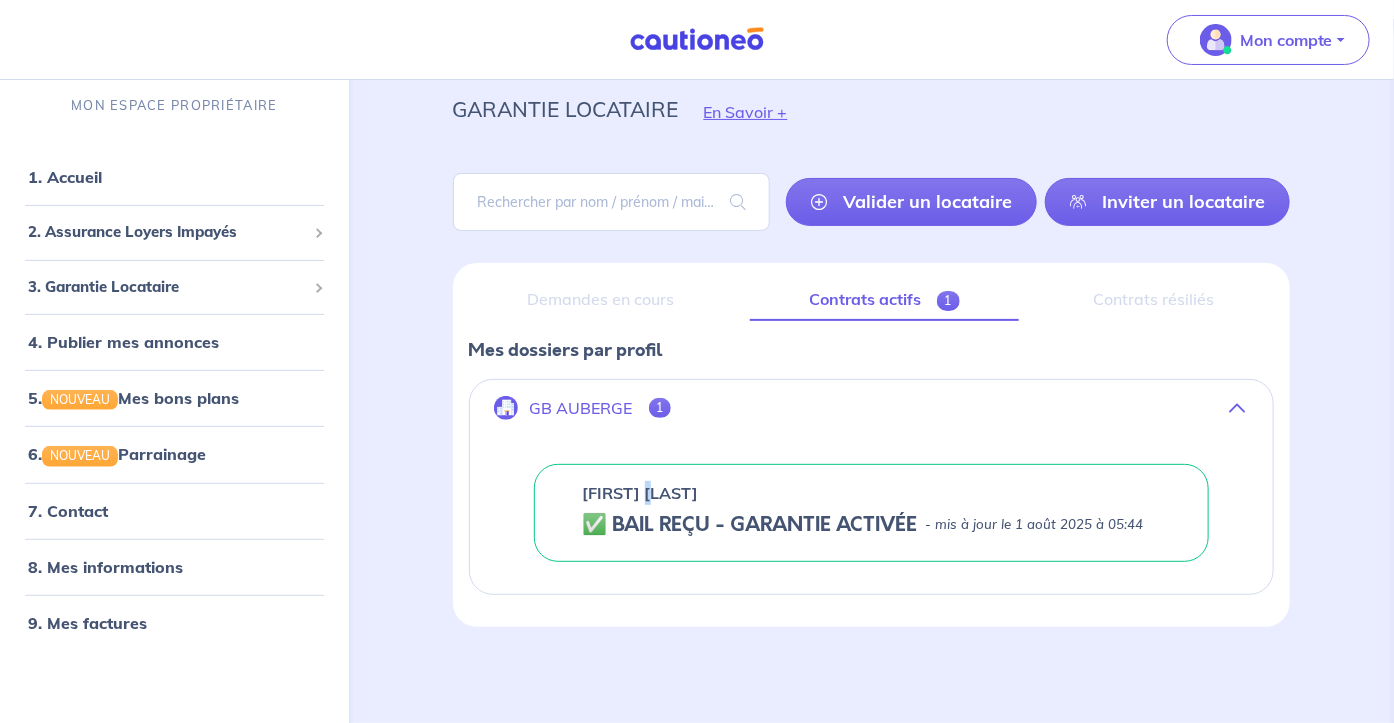 drag, startPoint x: 729, startPoint y: 397, endPoint x: 745, endPoint y: 402, distance: 16.763054 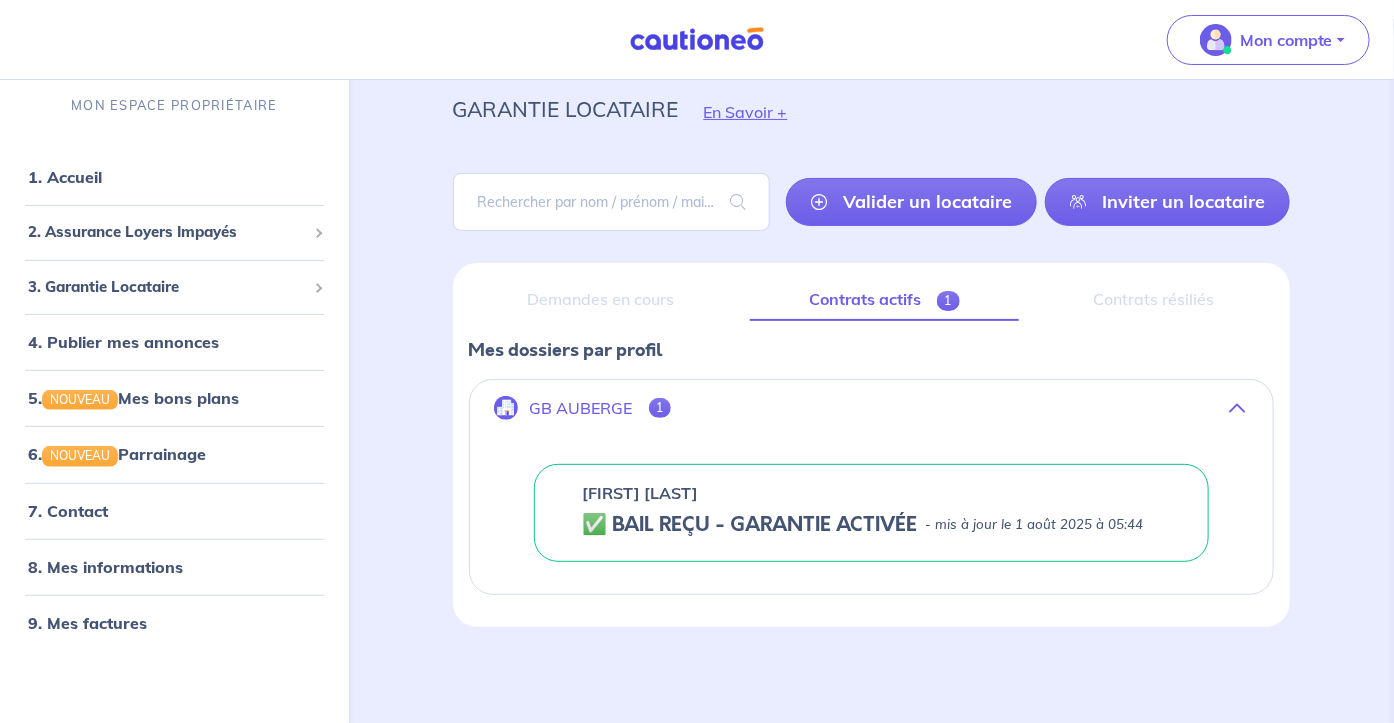 click on "- mis à jour le 1 août 2025 à 05:44" at bounding box center [1035, 525] 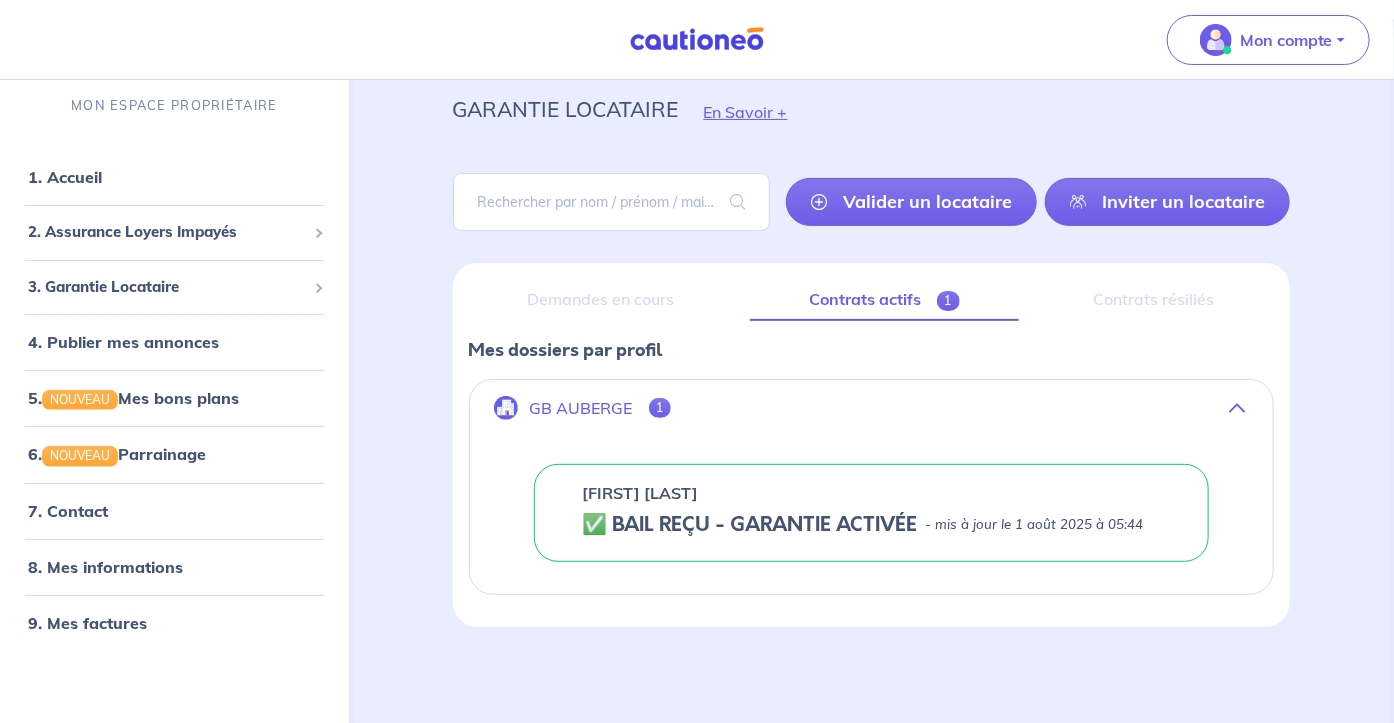 click on "1" at bounding box center (948, 301) 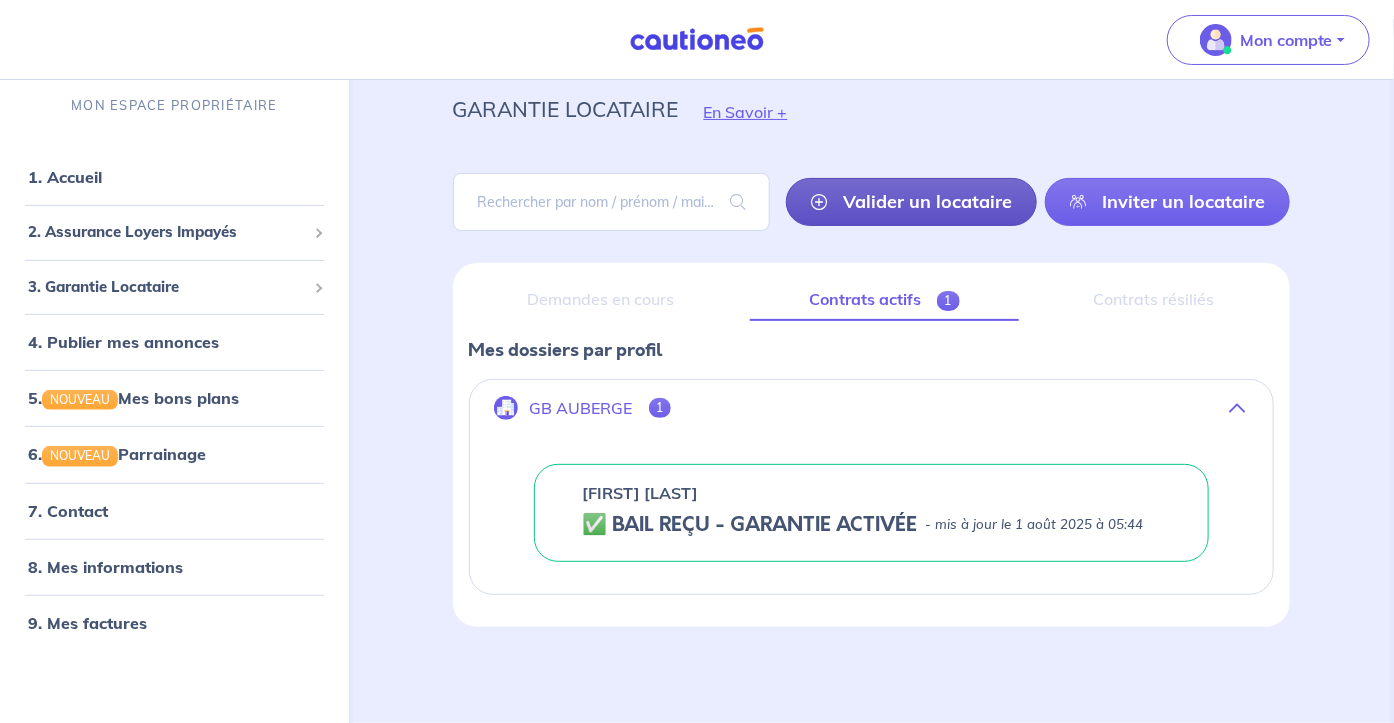scroll, scrollTop: 101, scrollLeft: 0, axis: vertical 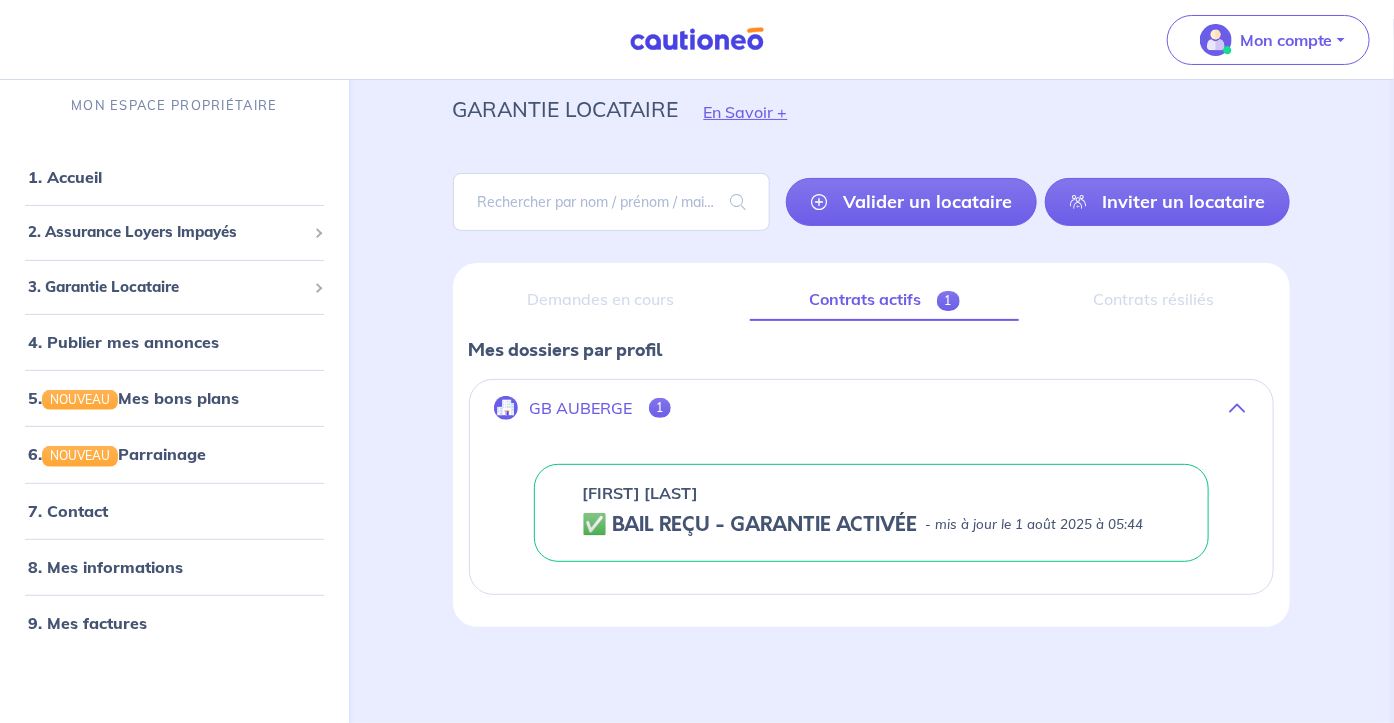 click on "[FIRST] [LAST]    ✅ BAIL REÇU - GARANTIE ACTIVÉE - mis à jour le 1 août 2025 à 05:44" at bounding box center [872, 513] 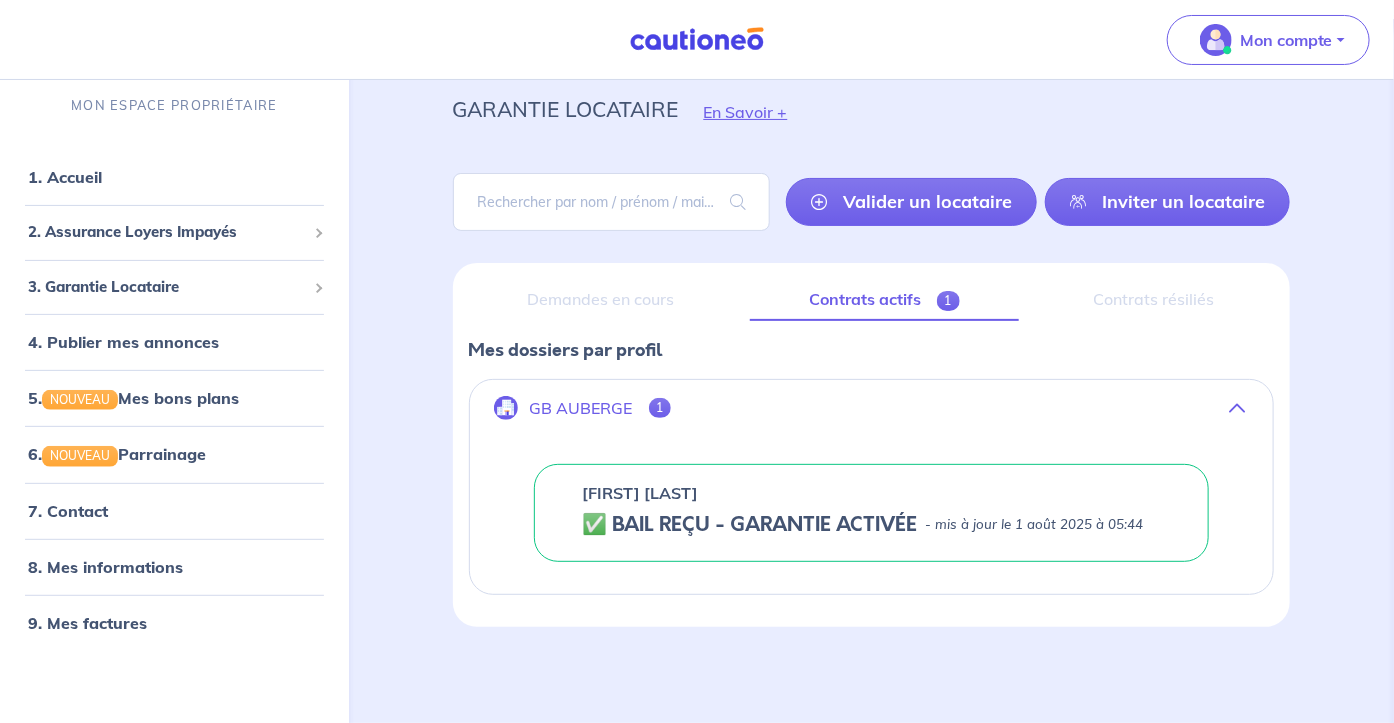 click on "[FIRST] [LAST]    ✅ BAIL REÇU - GARANTIE ACTIVÉE - mis à jour le 1 août 2025 à 05:44" at bounding box center [872, 513] 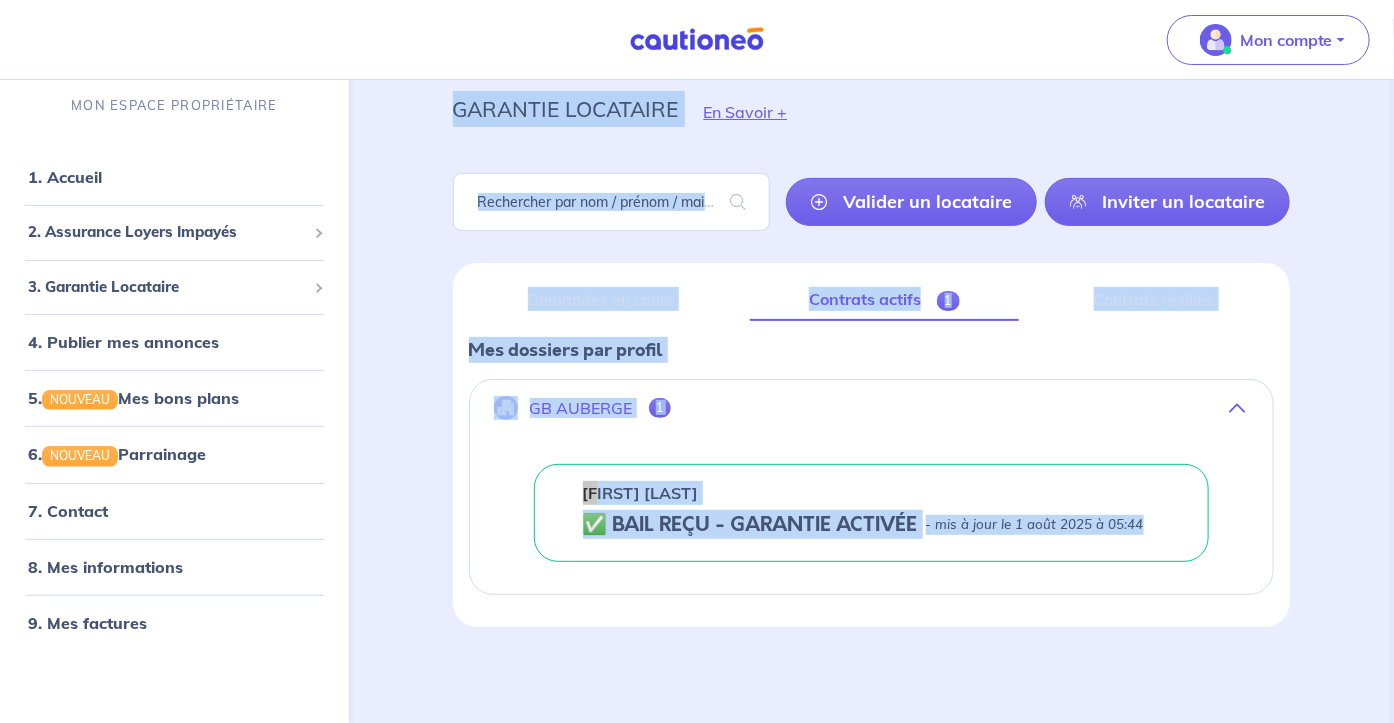 drag, startPoint x: 444, startPoint y: 106, endPoint x: 1058, endPoint y: 648, distance: 818.9994 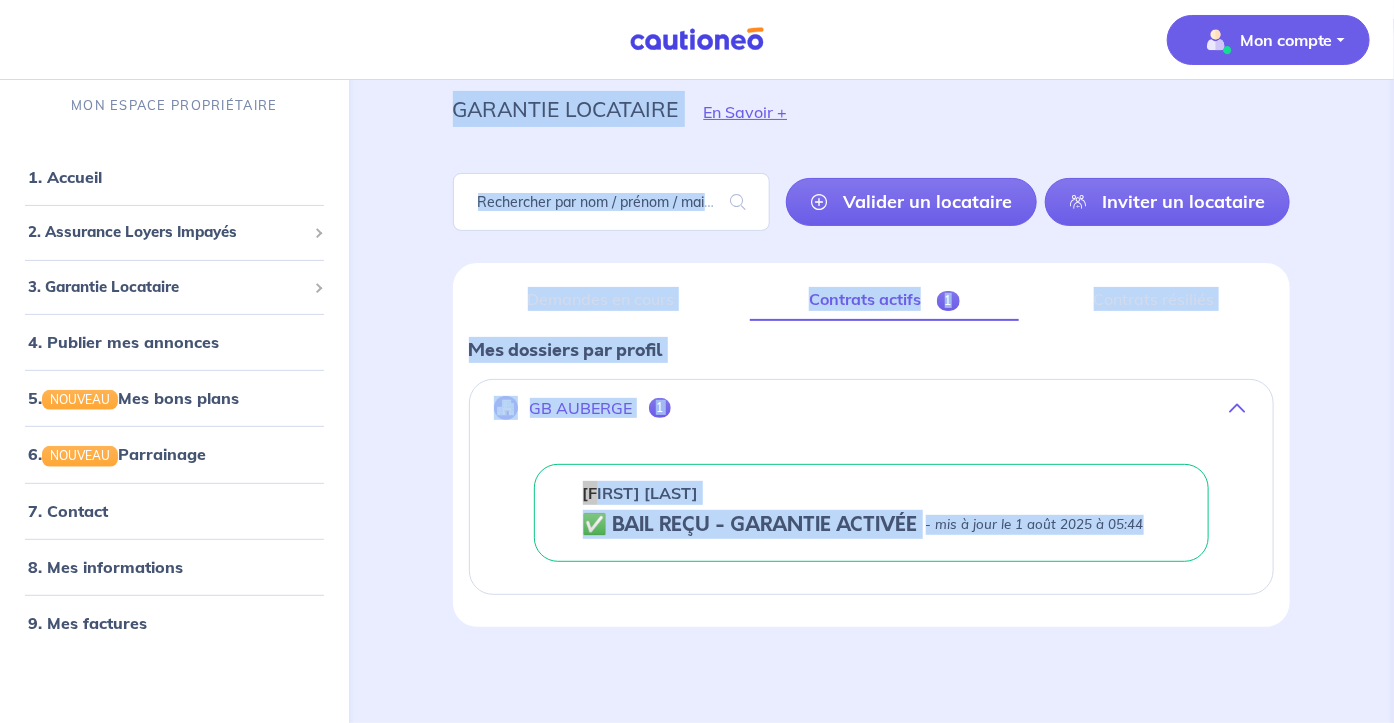 click on "Mon compte" at bounding box center (1286, 40) 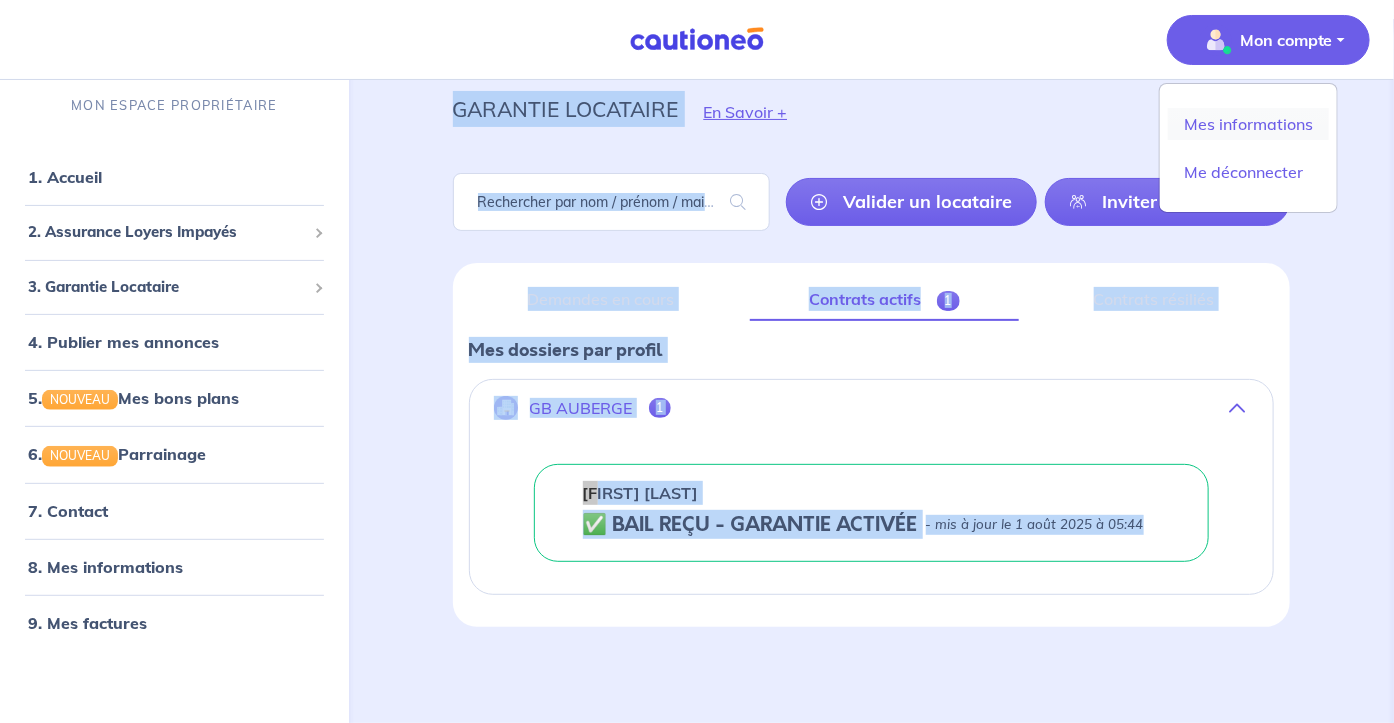 click on "Mes informations" at bounding box center (1248, 124) 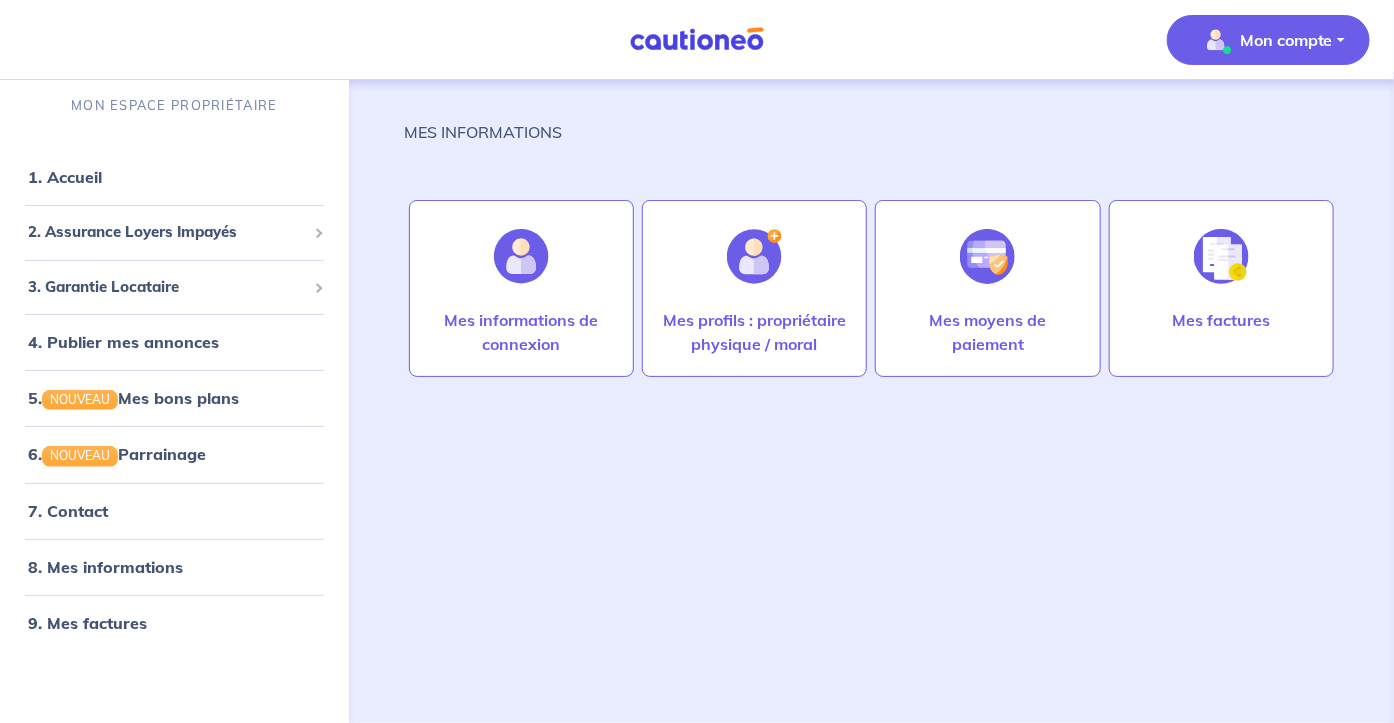 scroll, scrollTop: 0, scrollLeft: 0, axis: both 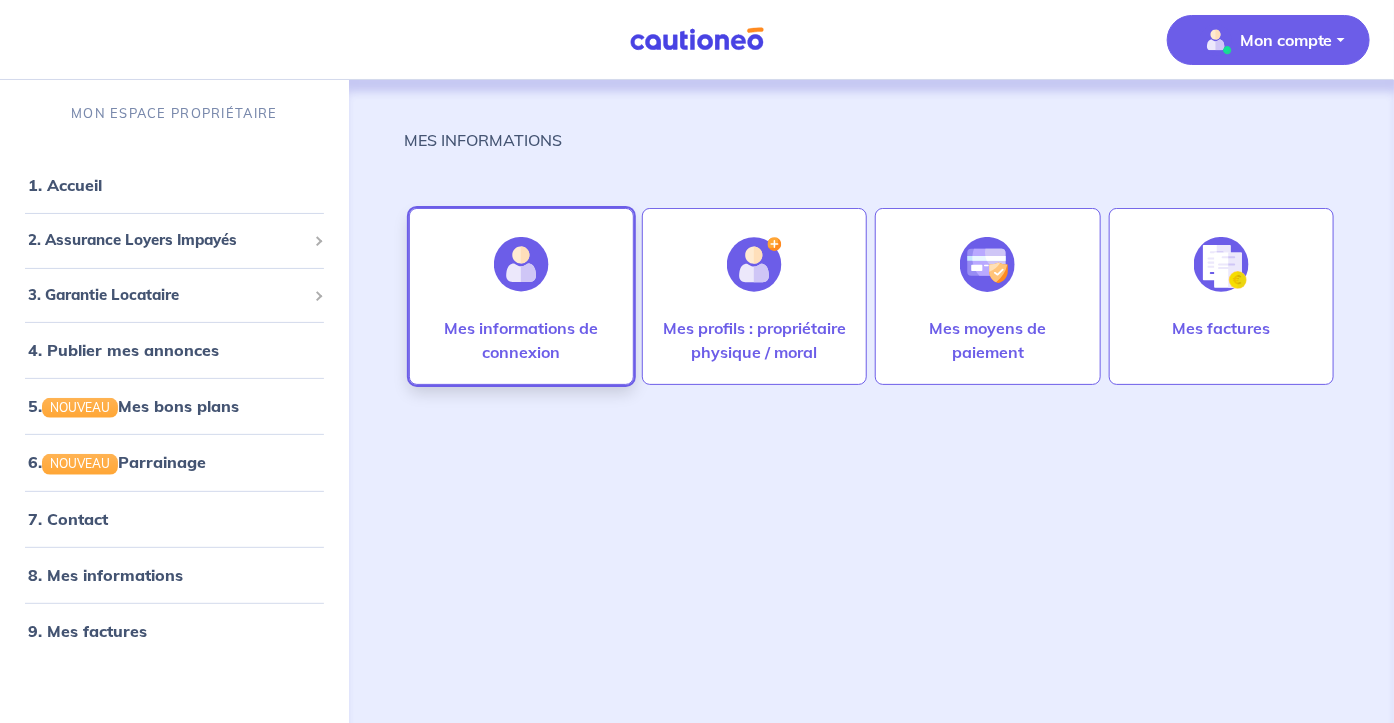click at bounding box center [521, 264] 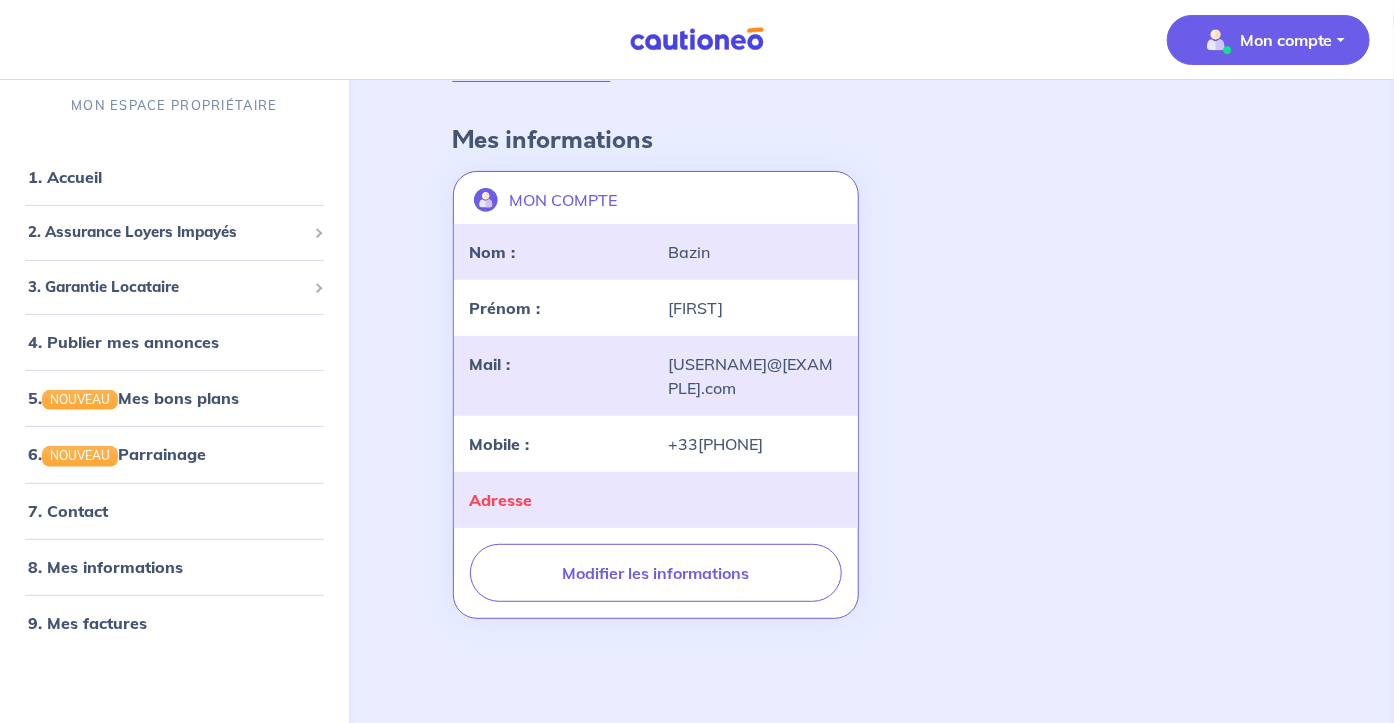 scroll, scrollTop: 0, scrollLeft: 0, axis: both 